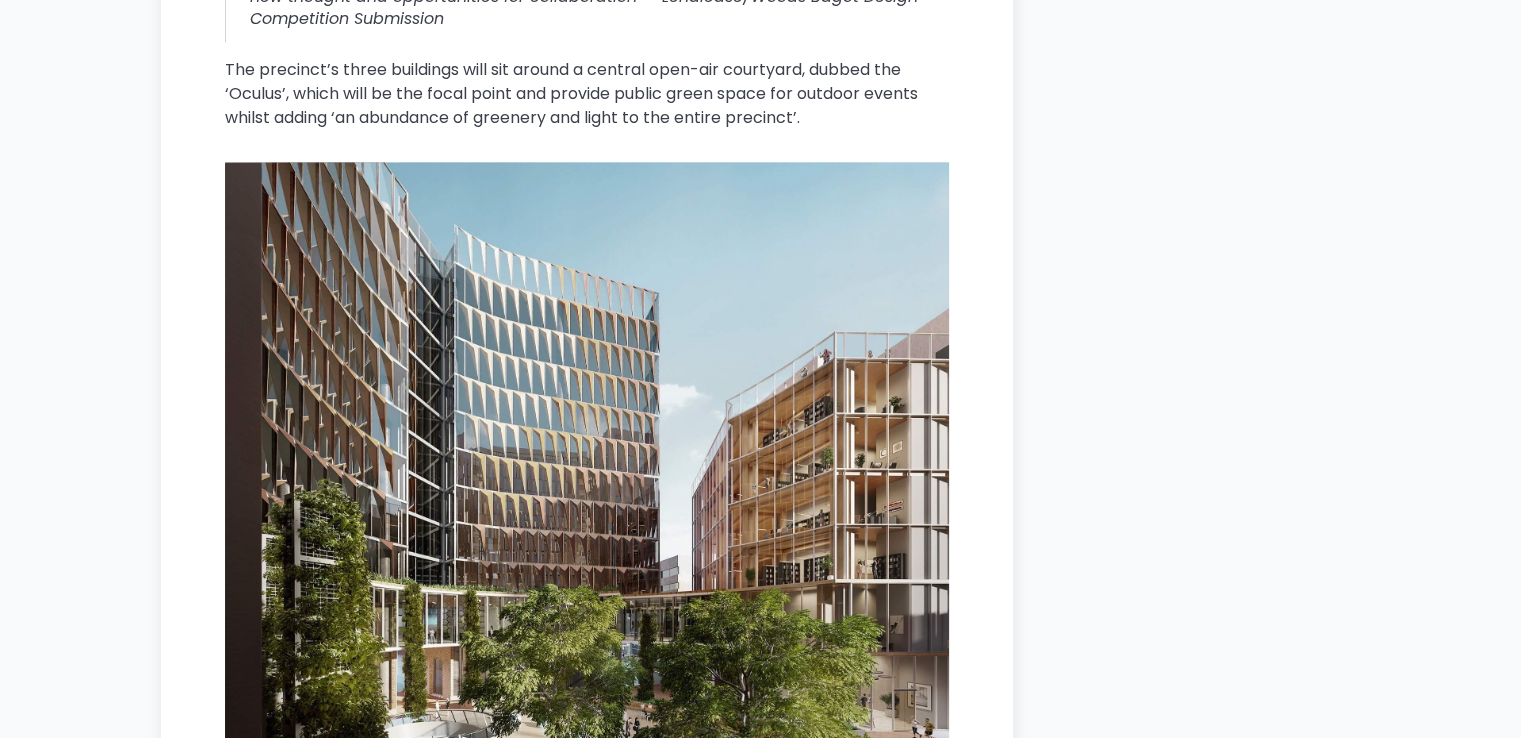 scroll, scrollTop: 9798, scrollLeft: 0, axis: vertical 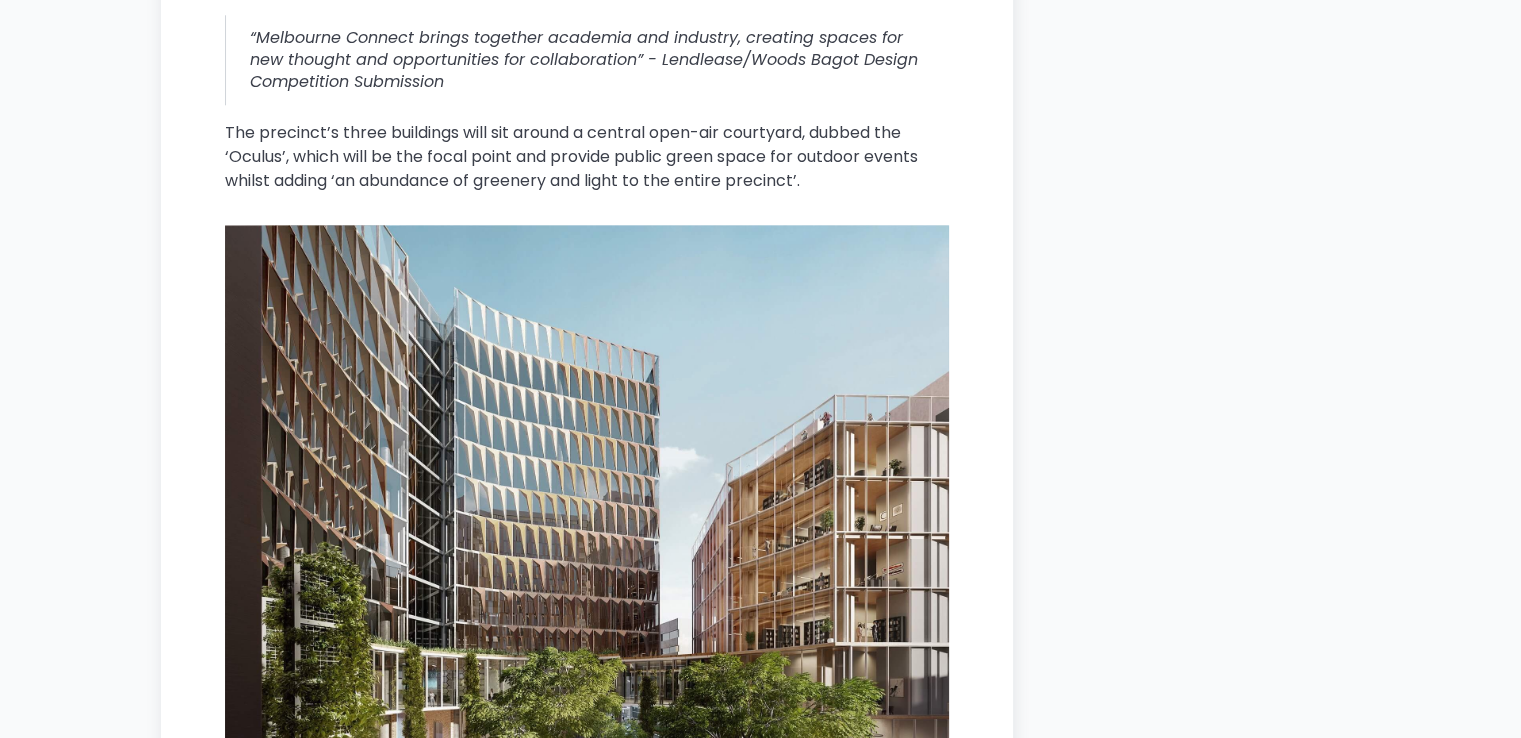 click on "The precinct’s three buildings will sit around a central open-air courtyard, dubbed the ‘Oculus’, which will be the focal point and provide public green space for outdoor events whilst adding ‘an abundance of greenery and light to the entire precinct’." at bounding box center [587, 157] 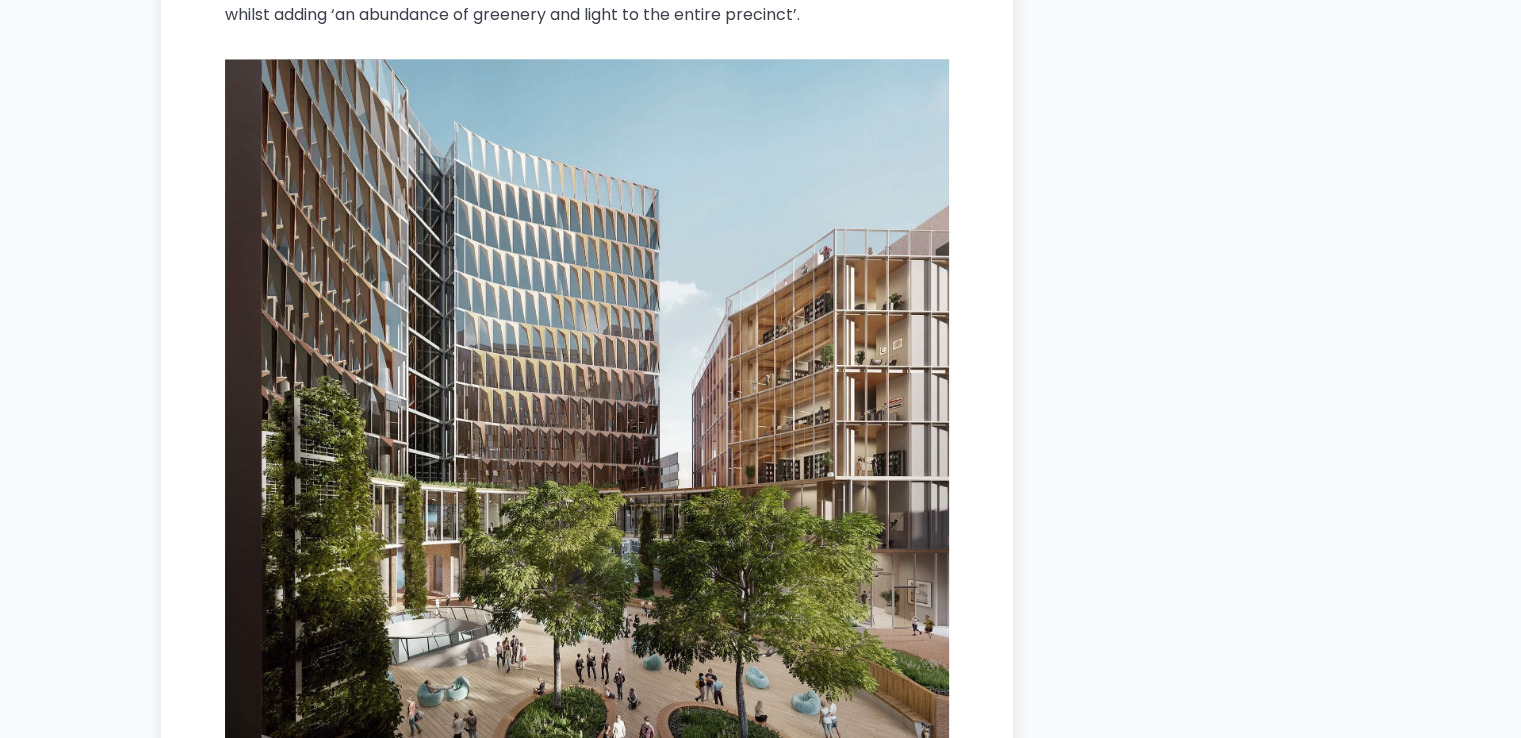 scroll, scrollTop: 9630, scrollLeft: 0, axis: vertical 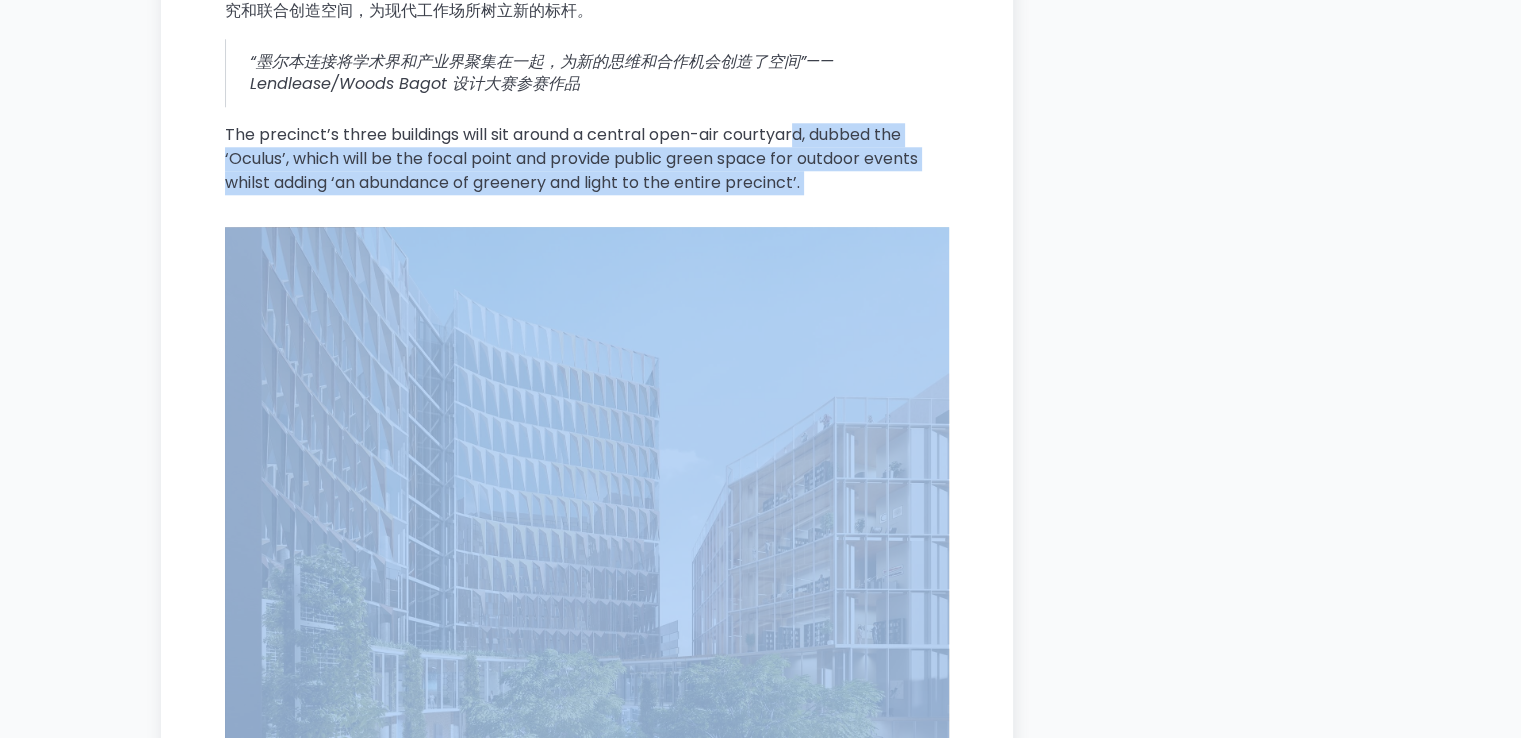 drag, startPoint x: 323, startPoint y: 152, endPoint x: 807, endPoint y: 215, distance: 488.08298 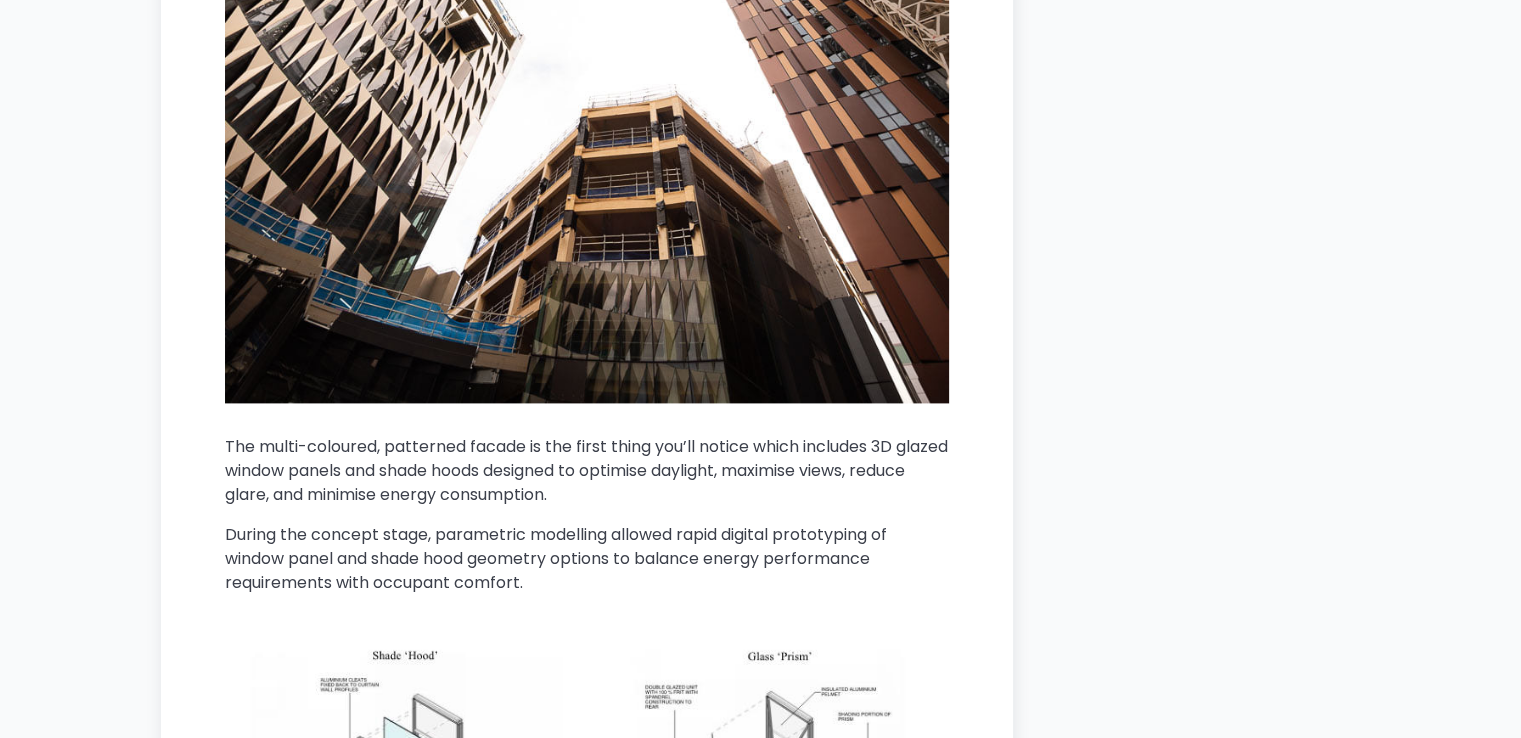 scroll, scrollTop: 2792, scrollLeft: 0, axis: vertical 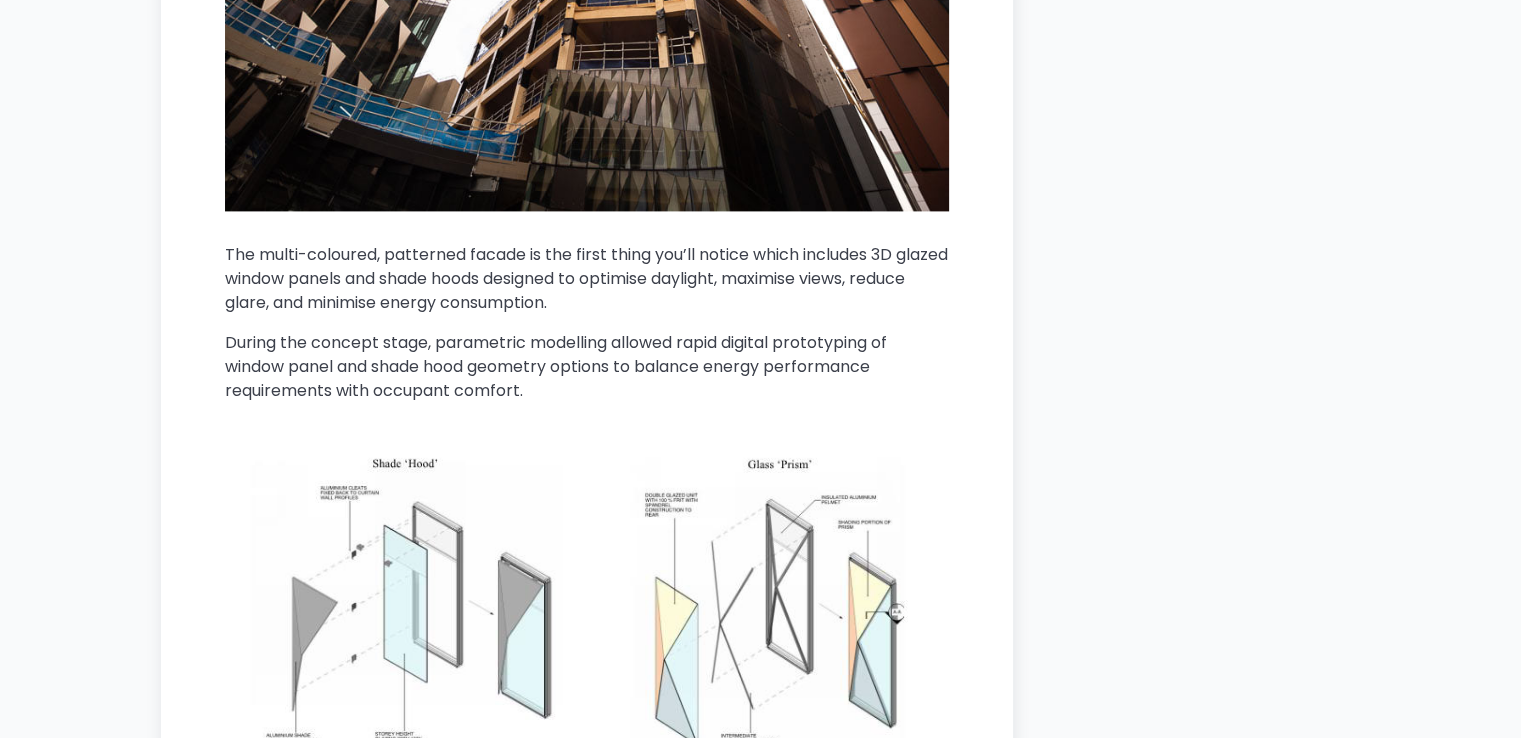 click on "The multi-coloured, patterned facade is the first thing you’ll notice which includes 3D glazed window panels and shade hoods designed to optimise daylight, maximise views, reduce glare, and minimise energy consumption." at bounding box center (587, 279) 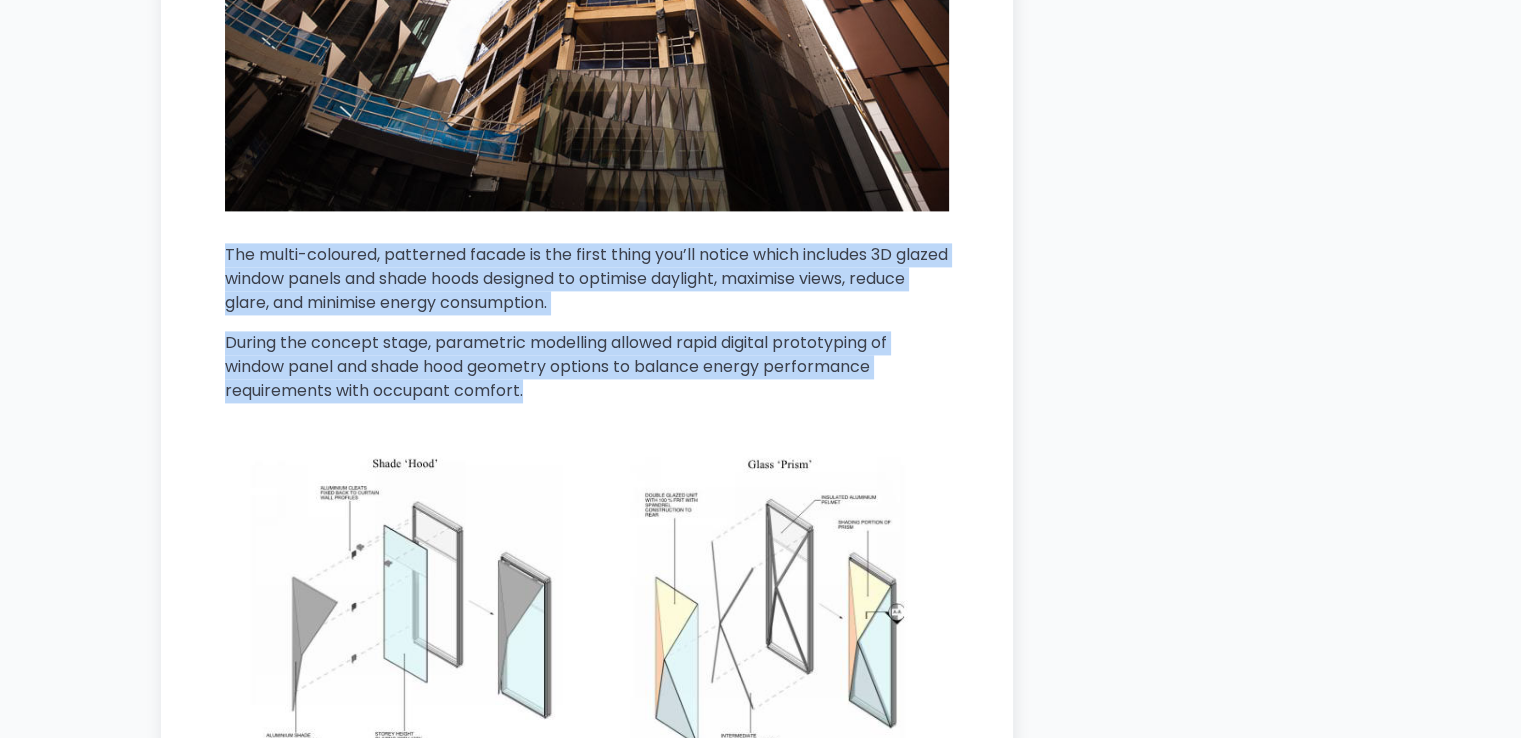 drag, startPoint x: 223, startPoint y: 275, endPoint x: 652, endPoint y: 419, distance: 452.52292 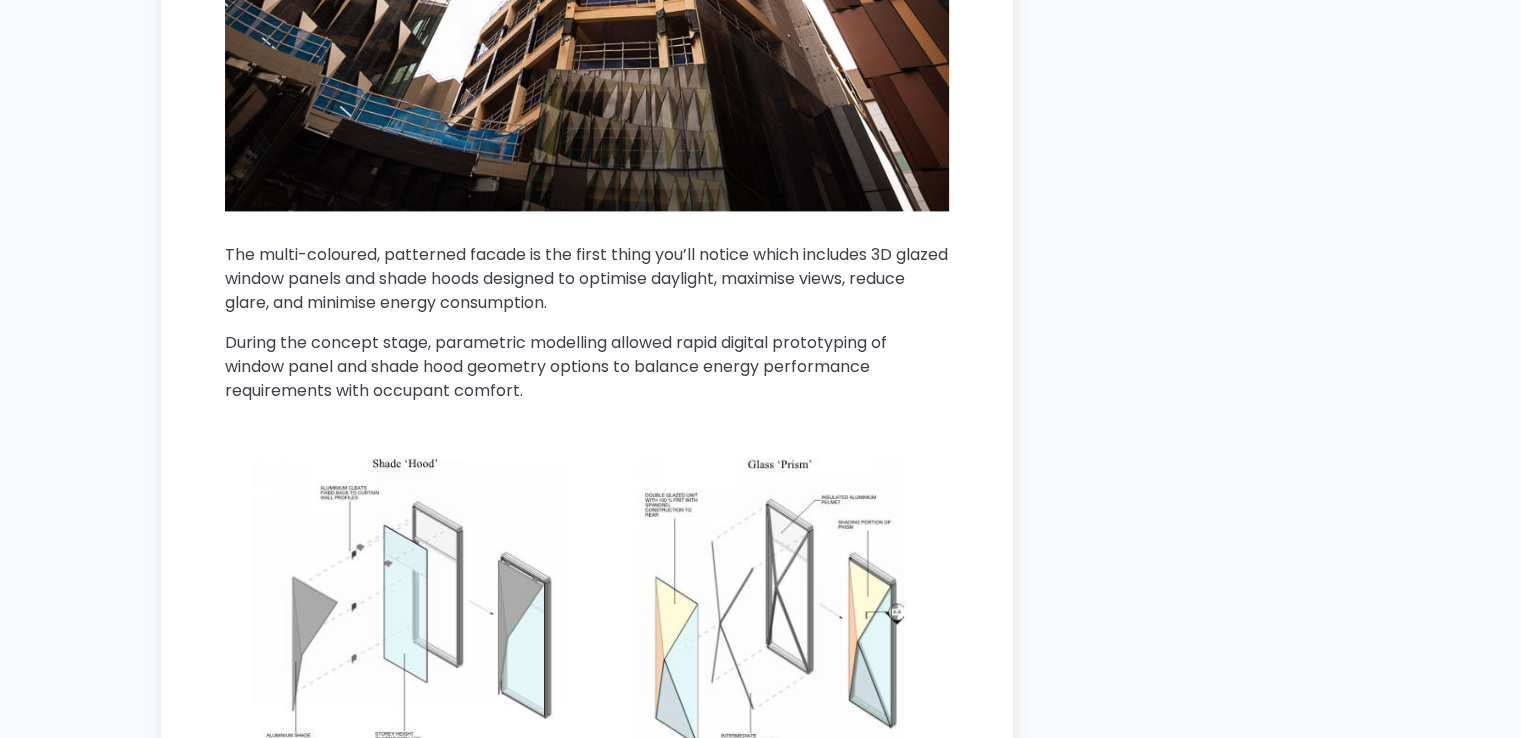 click on "Woods Bagot , [NAME]. Arup" at bounding box center [587, 10554] 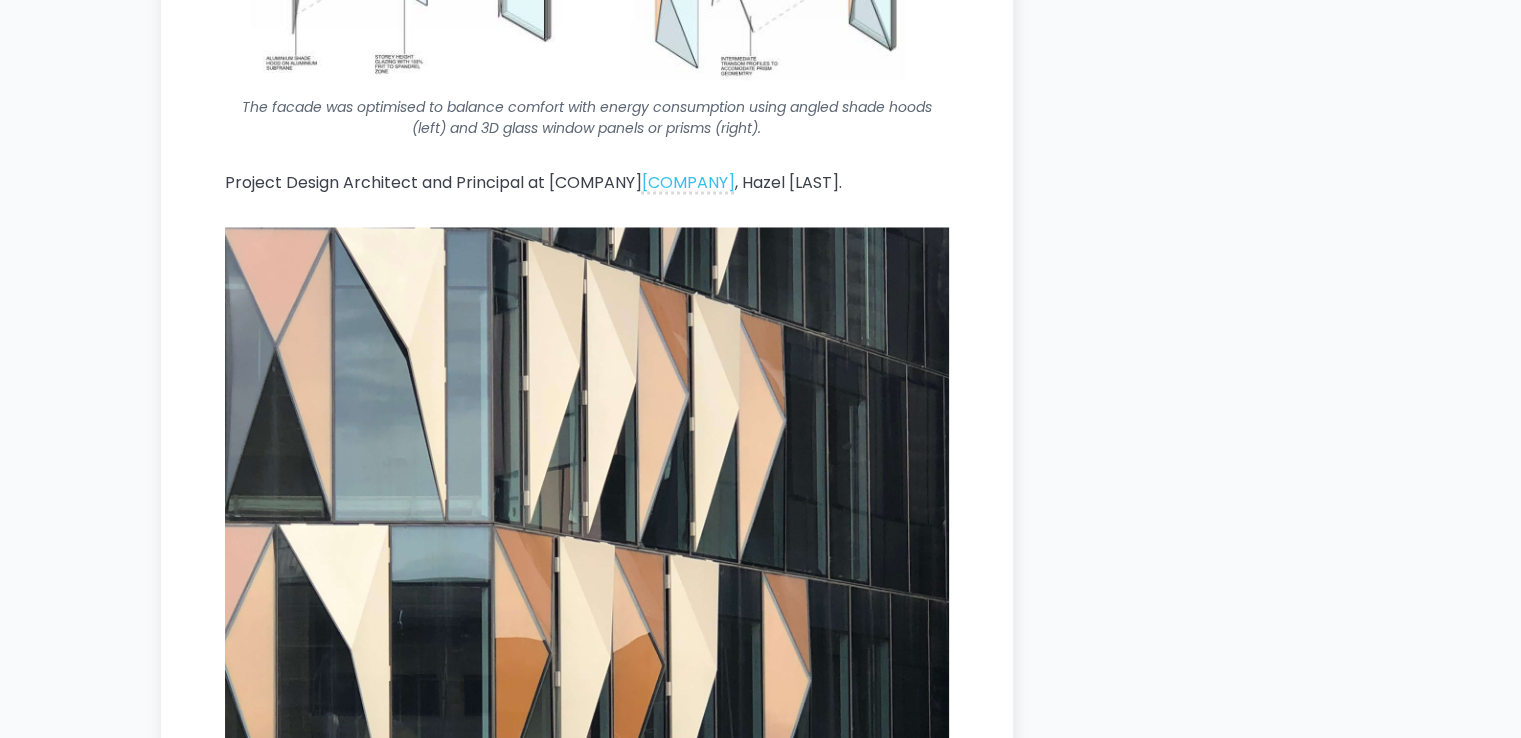 scroll, scrollTop: 3492, scrollLeft: 0, axis: vertical 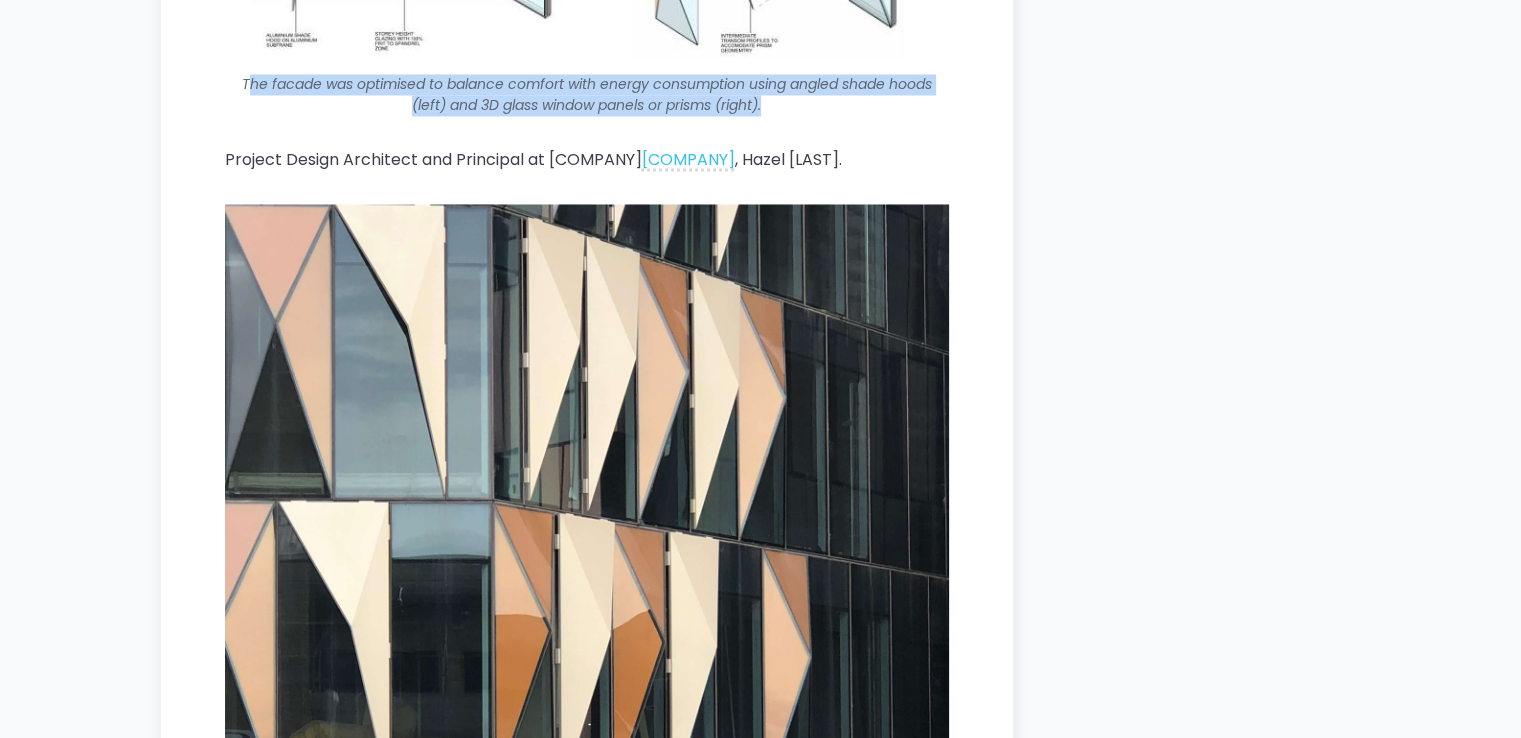 drag, startPoint x: 243, startPoint y: 101, endPoint x: 803, endPoint y: 129, distance: 560.6996 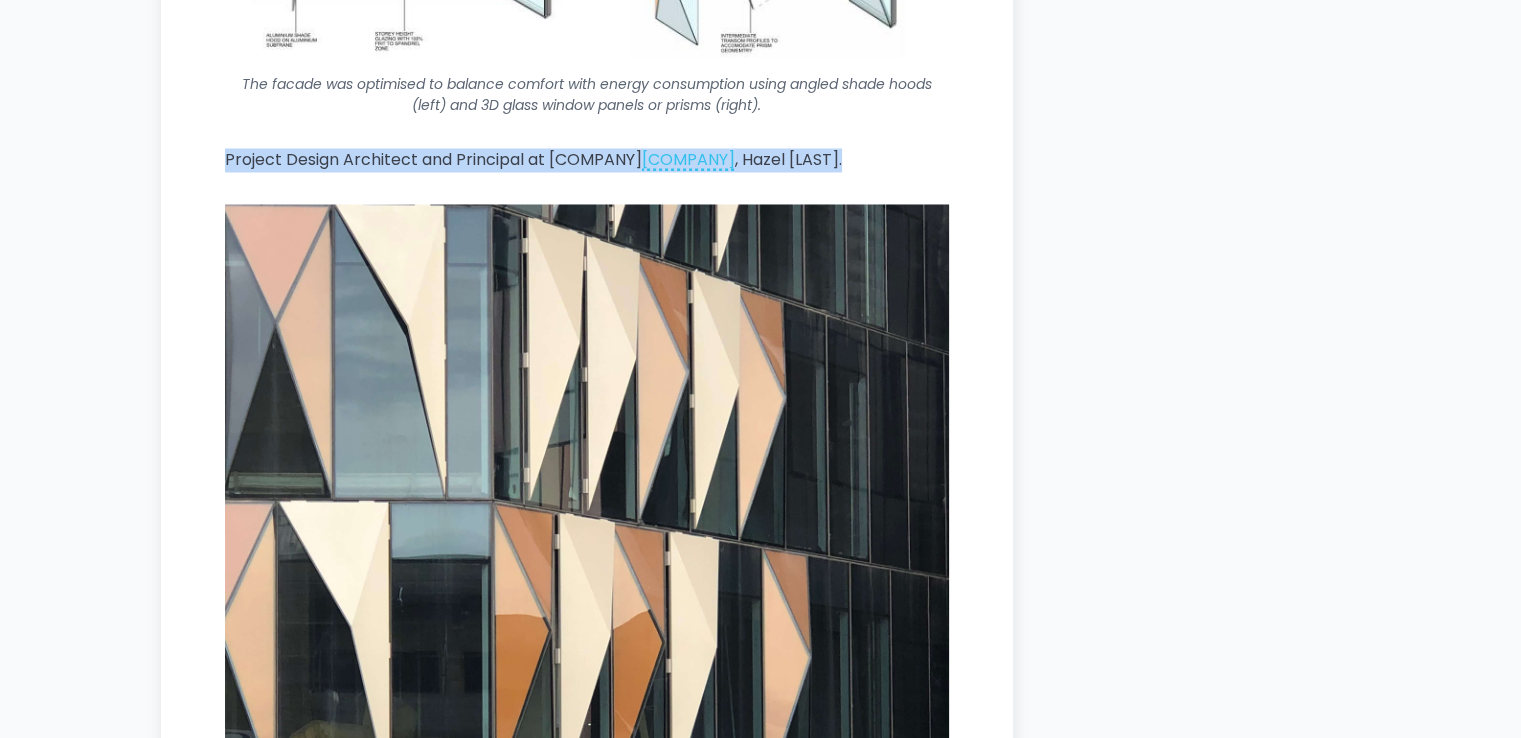 drag, startPoint x: 214, startPoint y: 176, endPoint x: 918, endPoint y: 248, distance: 707.67224 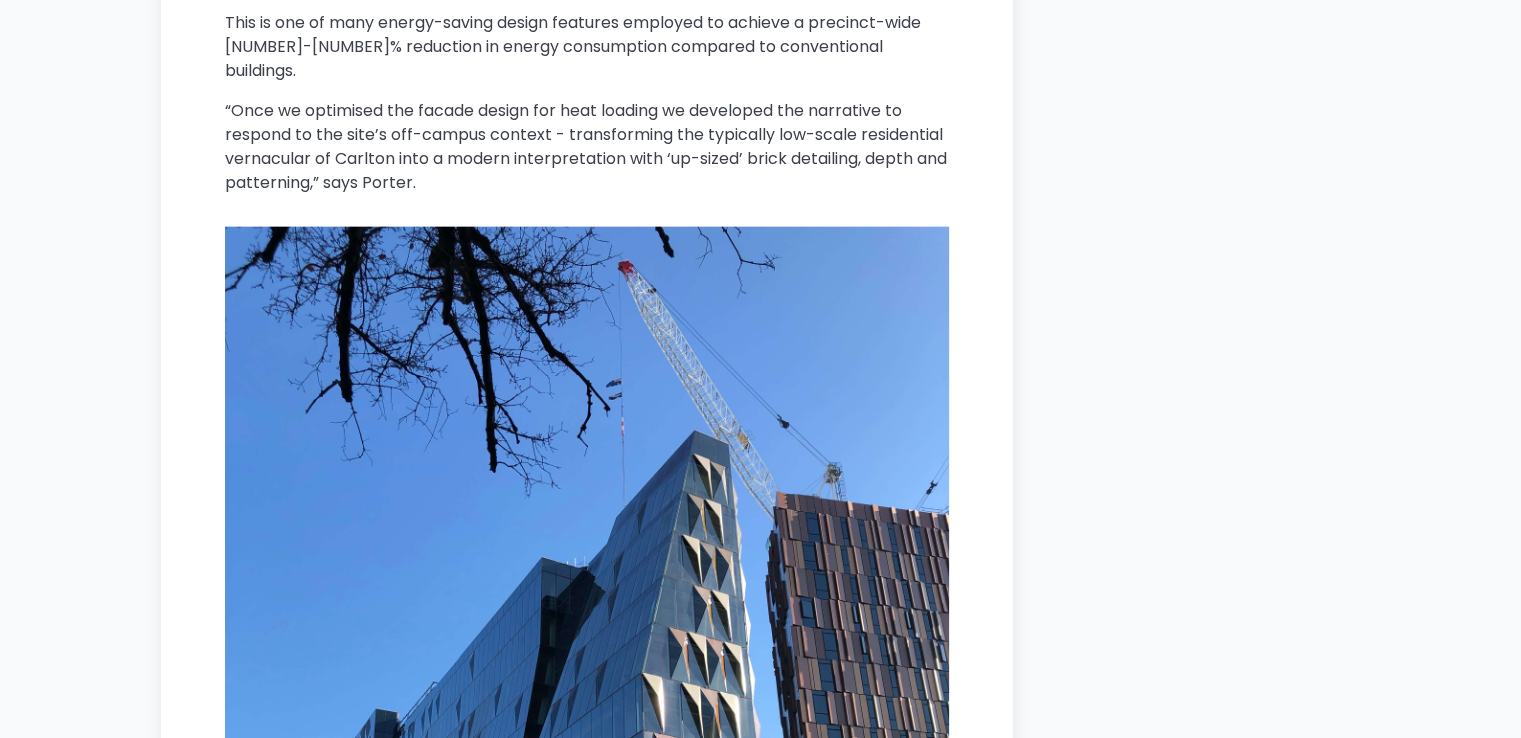 scroll, scrollTop: 4692, scrollLeft: 0, axis: vertical 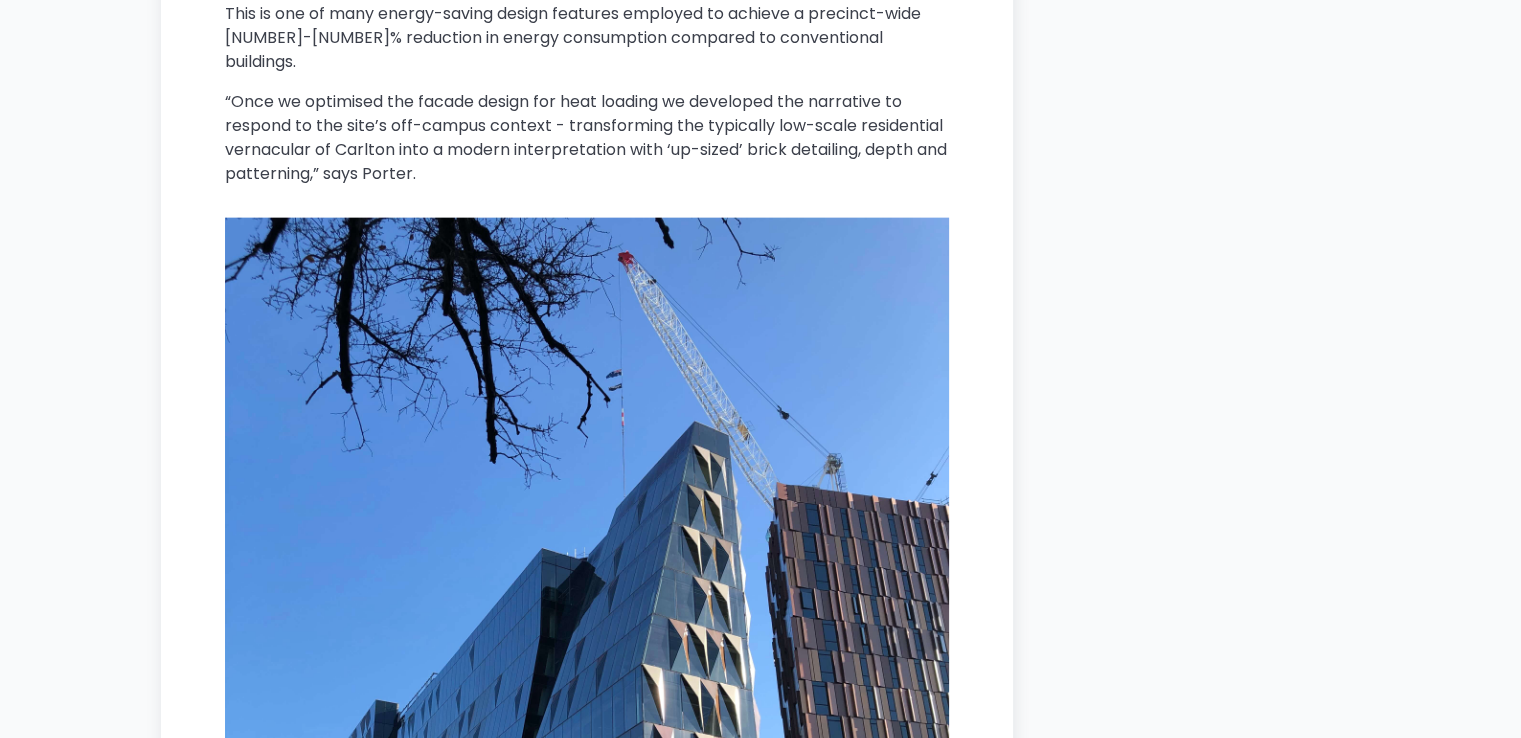 click on "Home / Articles / Current ‘Superfloor’ Connects 3 Buildings Together for University of Melbourne’s New Innovation Precinct date_range [MONTH] [DAY], [YEAR] [PERSON_NAME] label Sustainability Renewables Facades Melbourne Connect Woods Bagot Collaboration, sustainability, and wellbeing are at the heart of University of Melbourne’s new innovation hub,  Melbourne Connect . The precinct’s three buildings recently topped out, bringing to life an ultra-modern work, research and living space. The 74,000 m² innovation hub will comprise three connected buildings arranged around a central courtyard housing an array of tenants including the  Melbourne School of Engineering ,  Melbourne Entrepreneurial Centre , student accommodation,  co-working space, and commercial industry partners. Childcare facilities will span the upper floors to the rooftop terrace. The facade was optimised to balance comfort with energy consumption using angled shade hoods (left) and 3D glass window panels or prisms (right). Woods Bagot , with" at bounding box center [587, 8893] 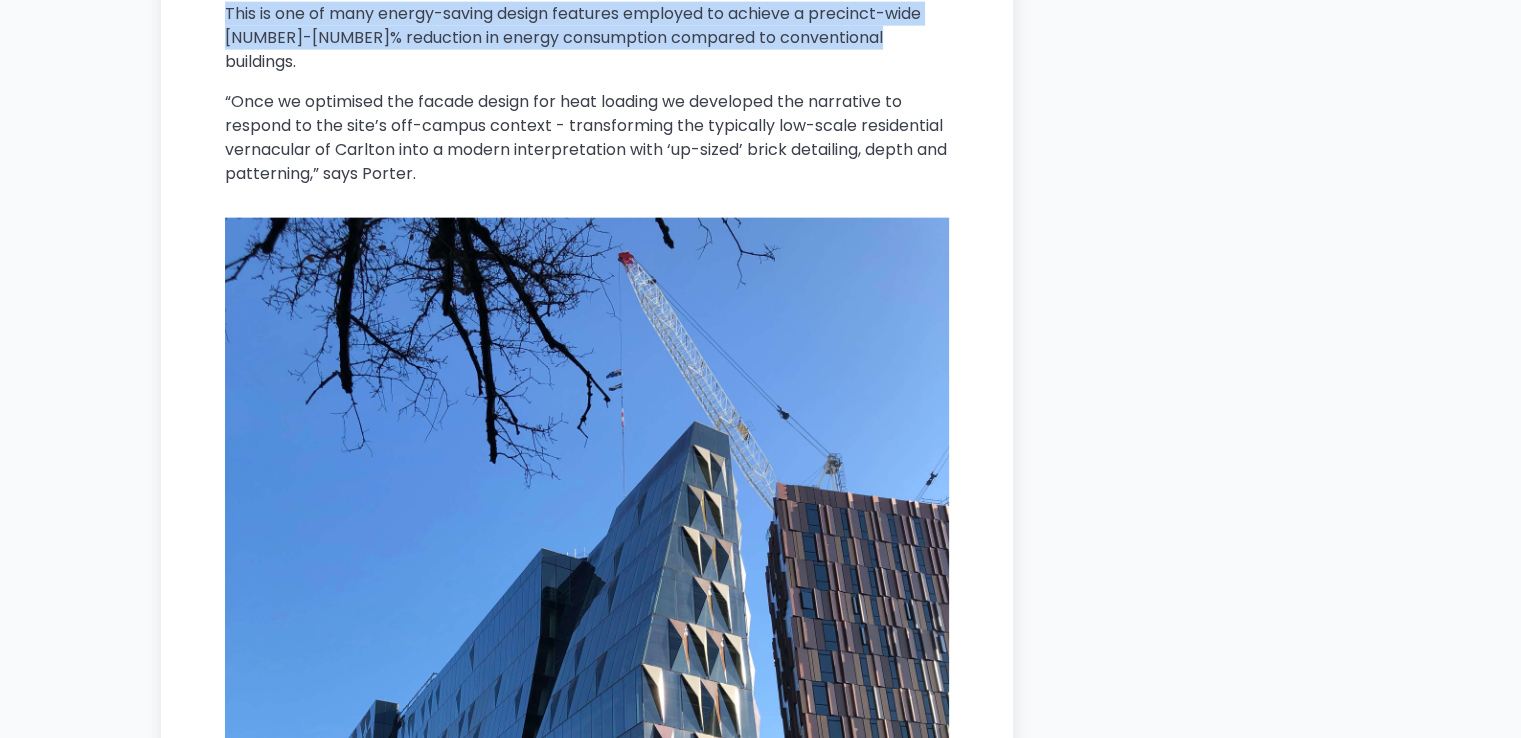 drag, startPoint x: 212, startPoint y: 80, endPoint x: 871, endPoint y: 109, distance: 659.63776 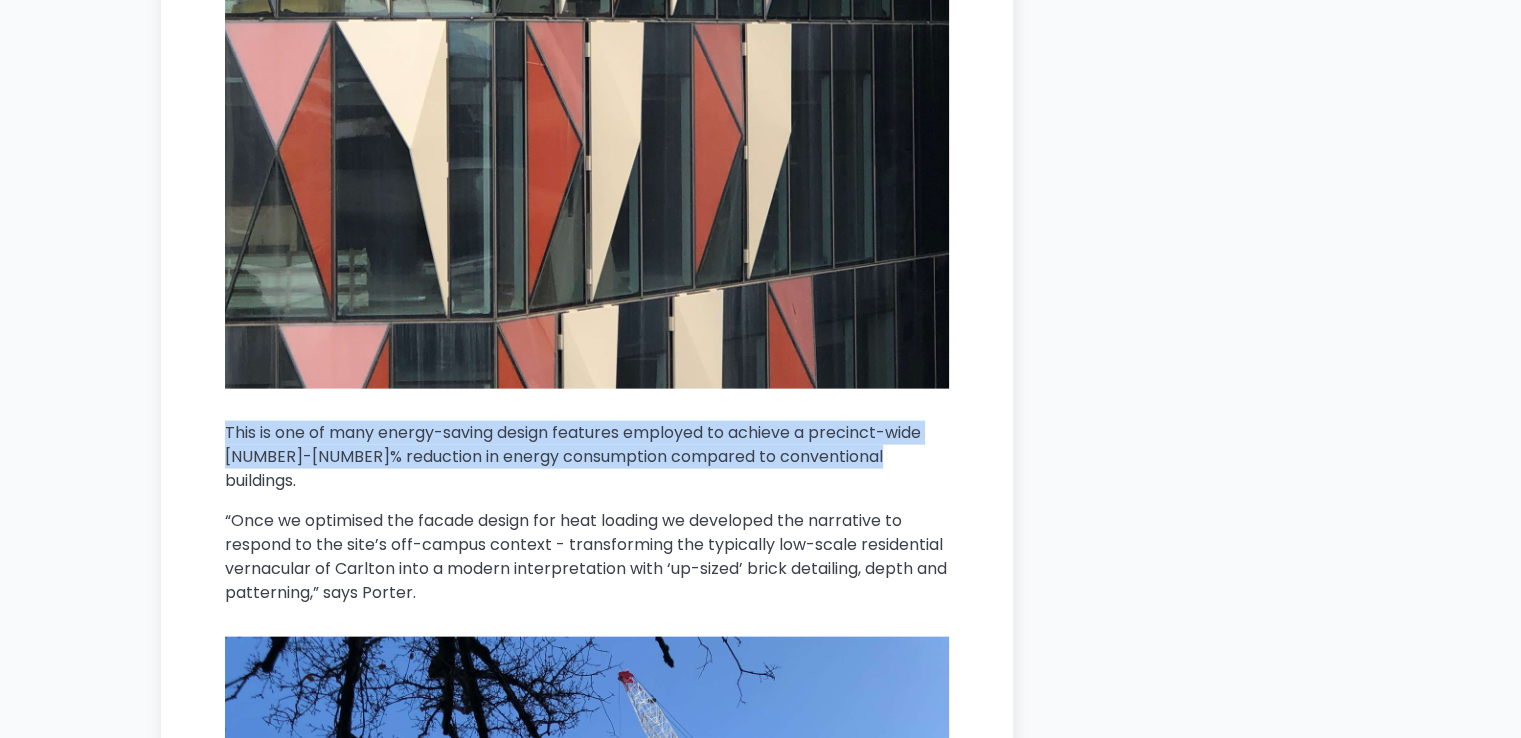 scroll, scrollTop: 4492, scrollLeft: 0, axis: vertical 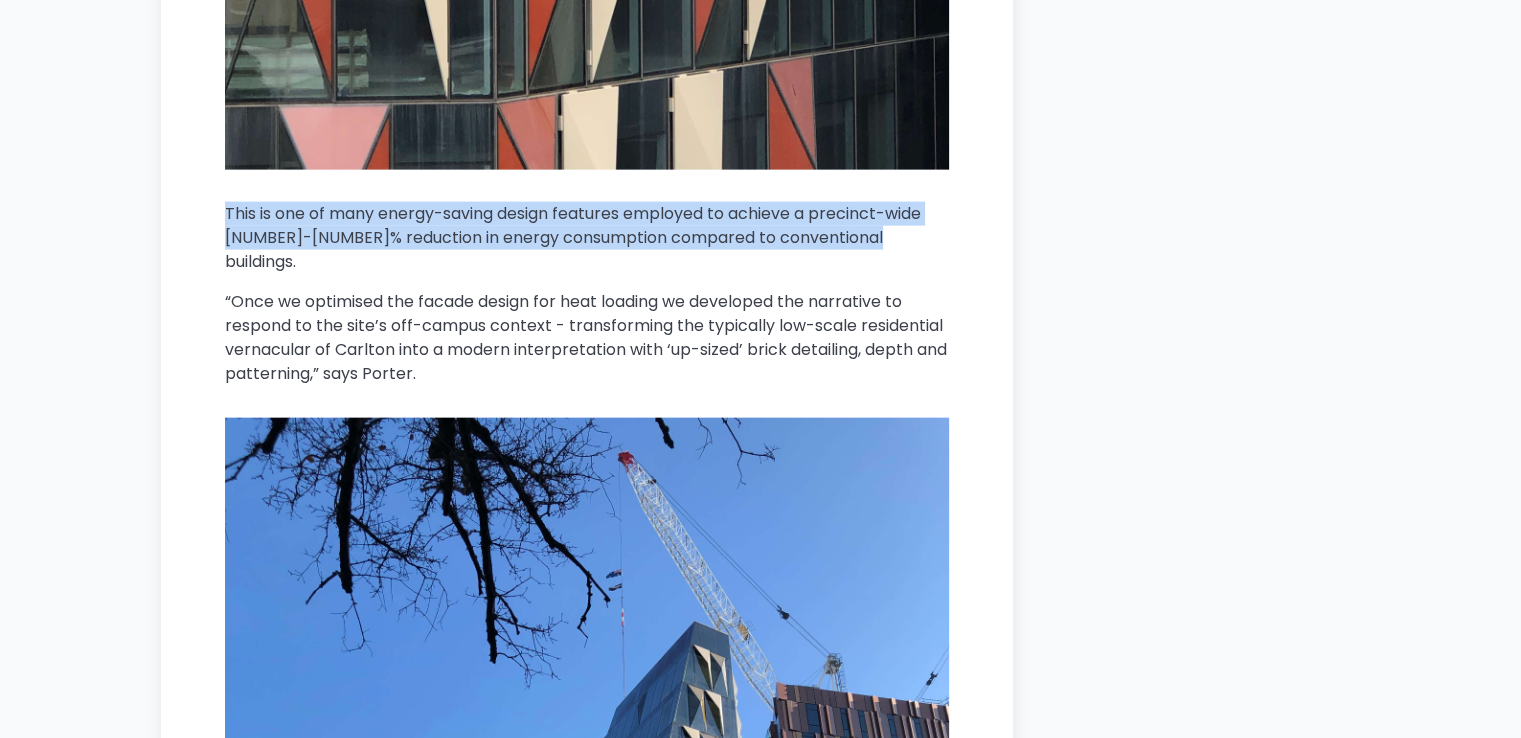 click on "This is one of many energy-saving design features employed to achieve a precinct-wide [NUMBER]-[NUMBER]% reduction in energy consumption compared to conventional buildings." at bounding box center [587, 238] 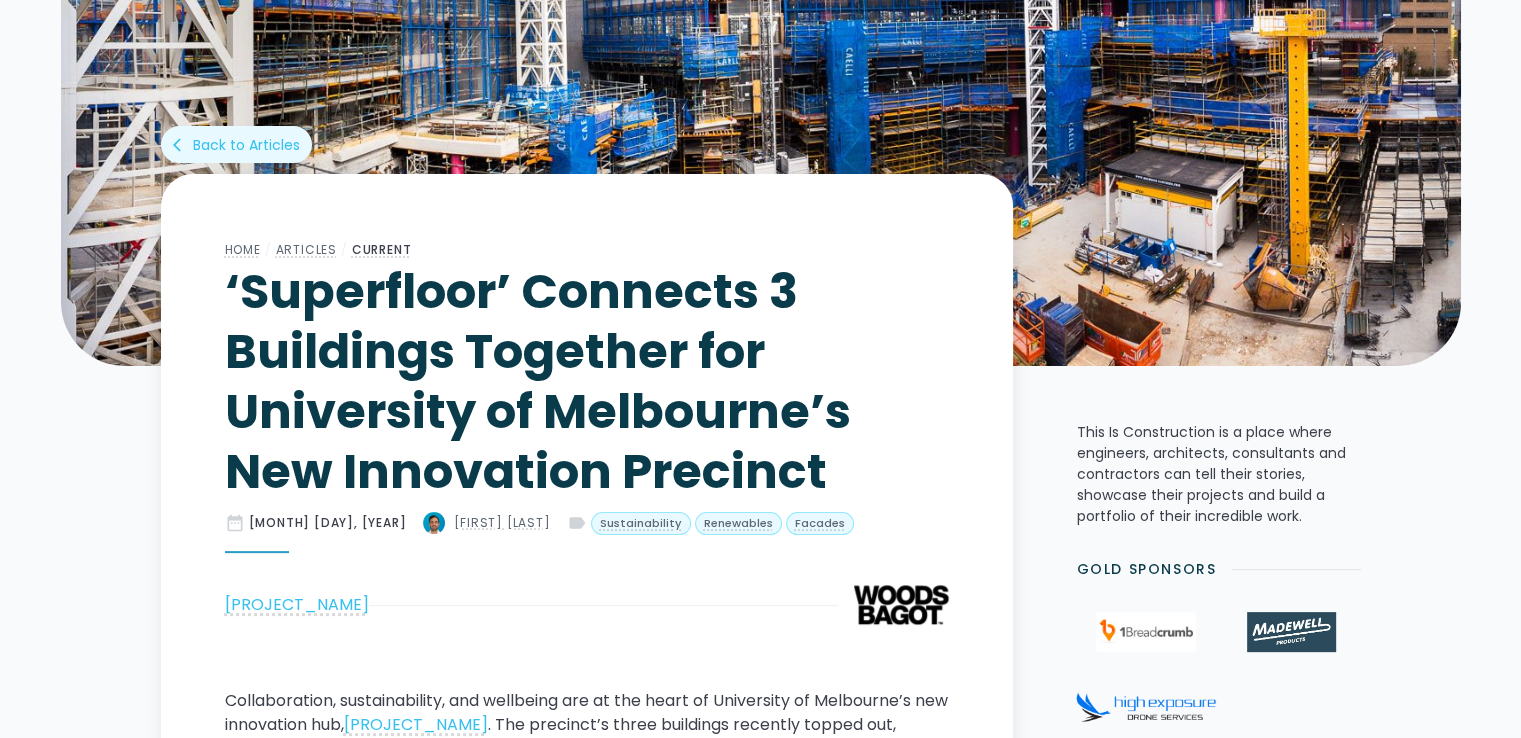scroll, scrollTop: 400, scrollLeft: 0, axis: vertical 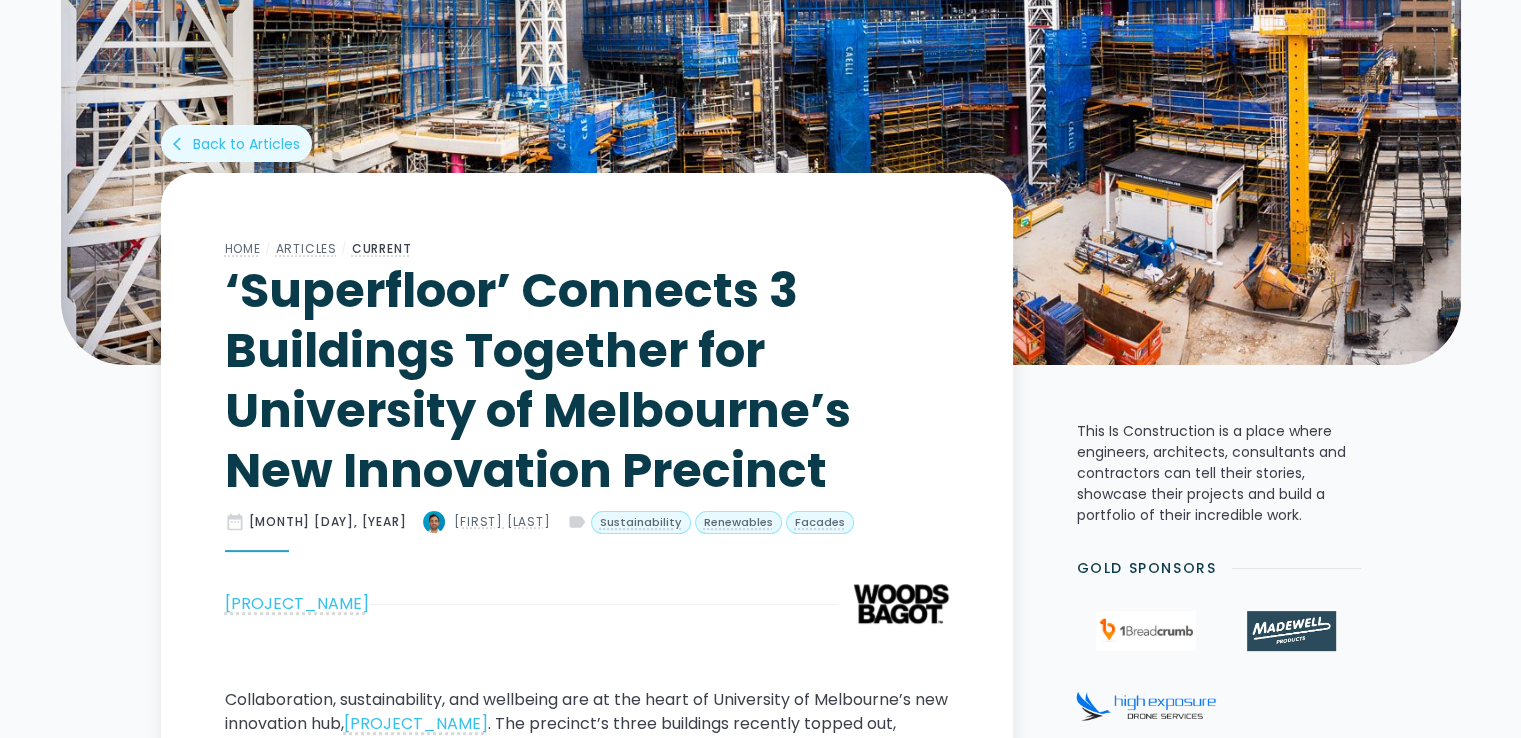 click on "‘Superfloor’ Connects 3 Buildings Together for University of Melbourne’s New Innovation Precinct" at bounding box center (587, 381) 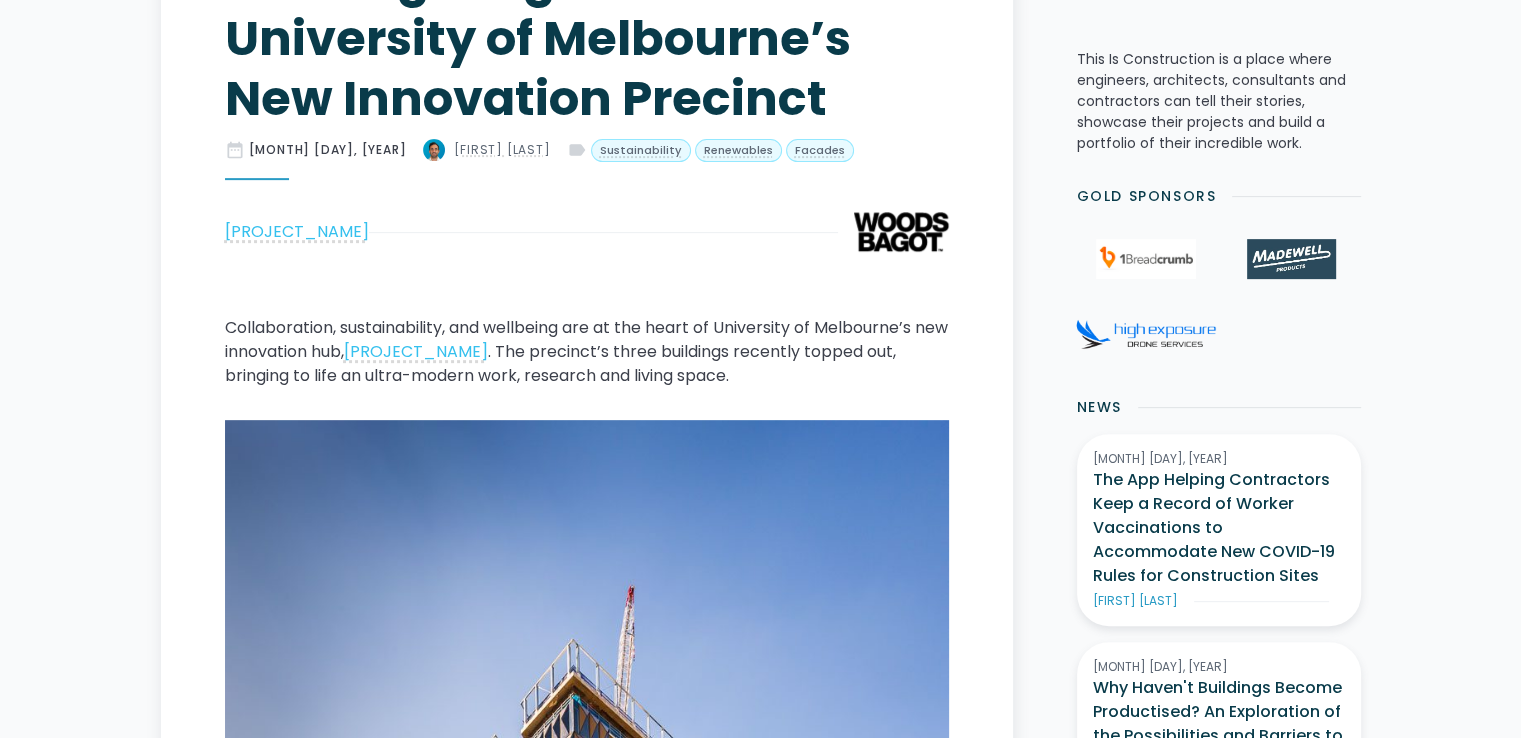 scroll, scrollTop: 700, scrollLeft: 0, axis: vertical 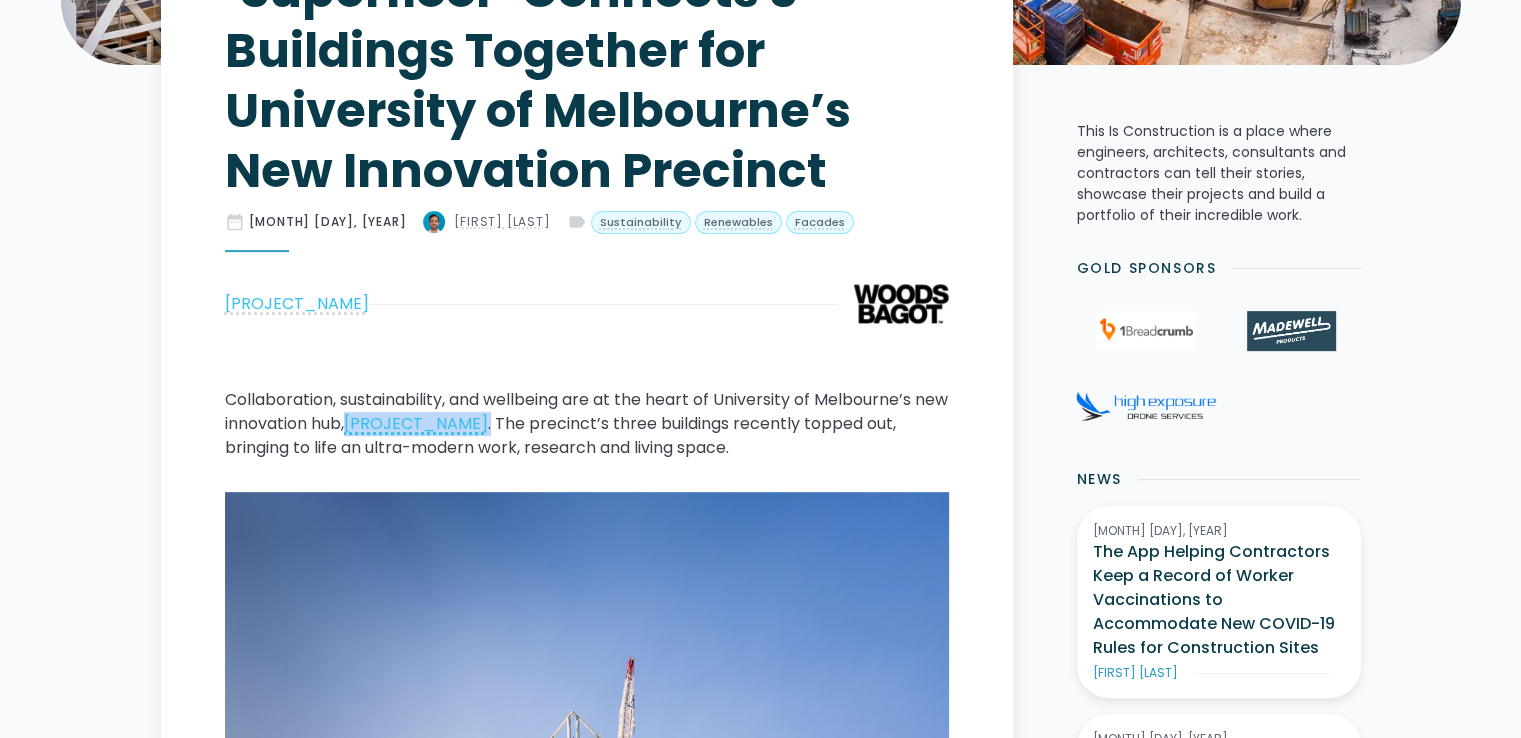 drag, startPoint x: 552, startPoint y: 426, endPoint x: 385, endPoint y: 428, distance: 167.01198 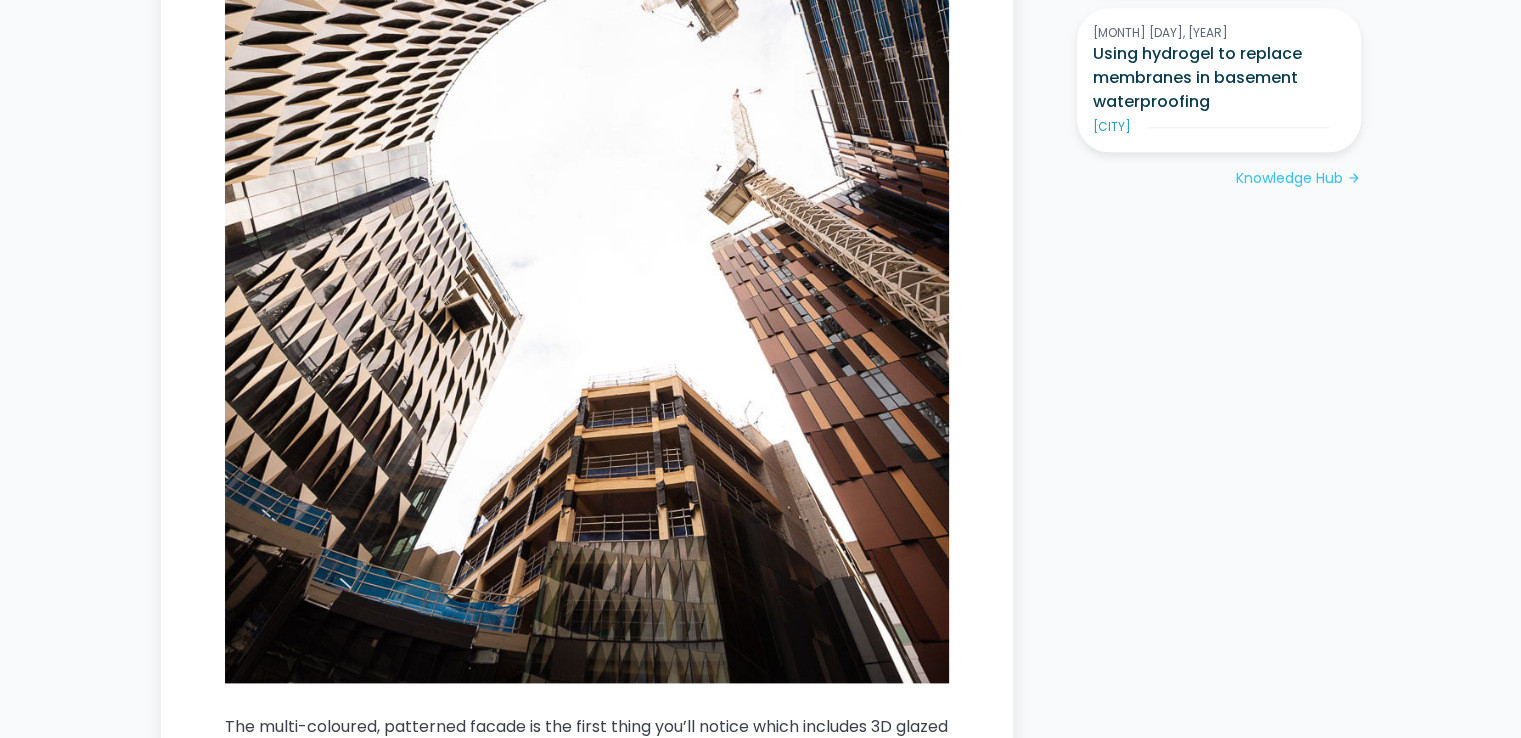 scroll, scrollTop: 2900, scrollLeft: 0, axis: vertical 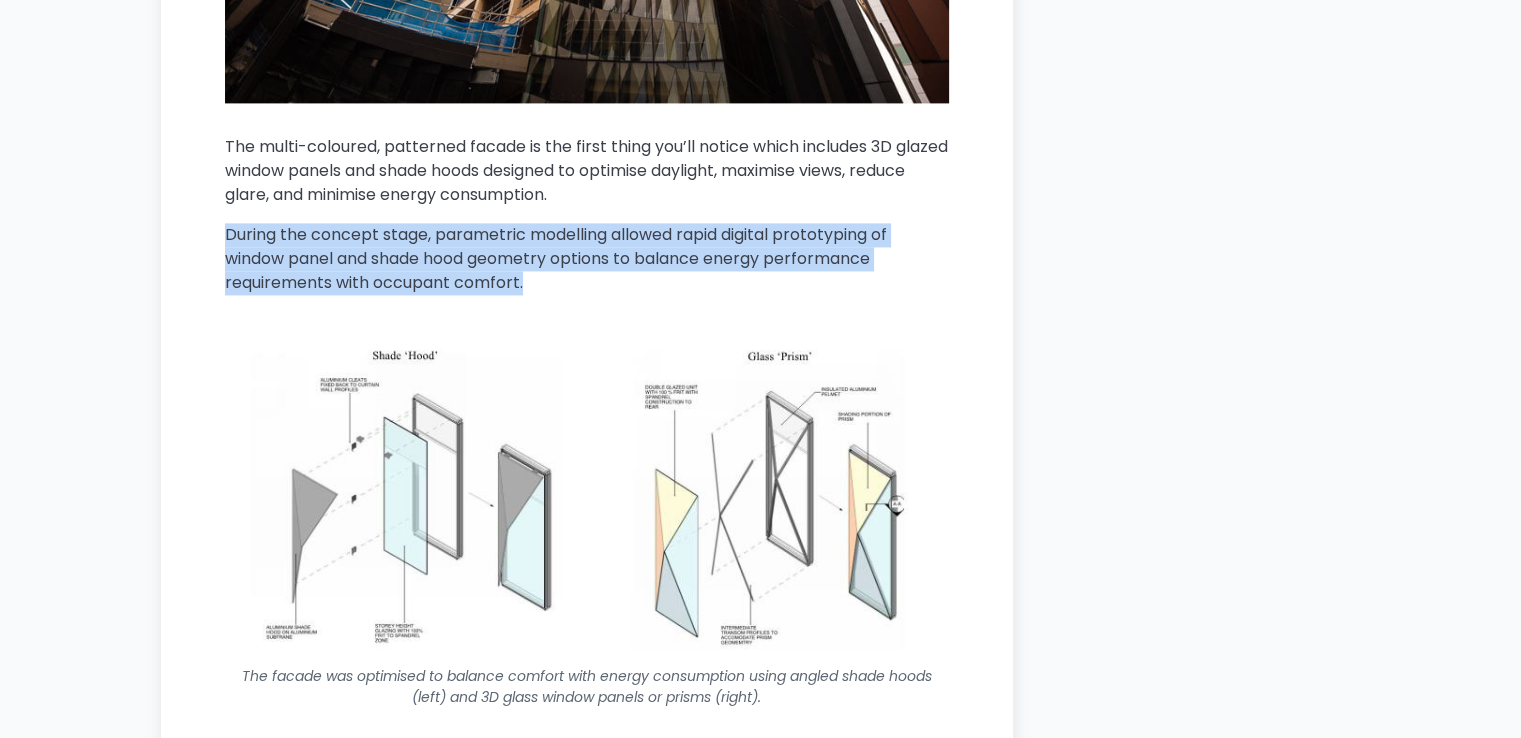 drag, startPoint x: 227, startPoint y: 258, endPoint x: 522, endPoint y: 308, distance: 299.20728 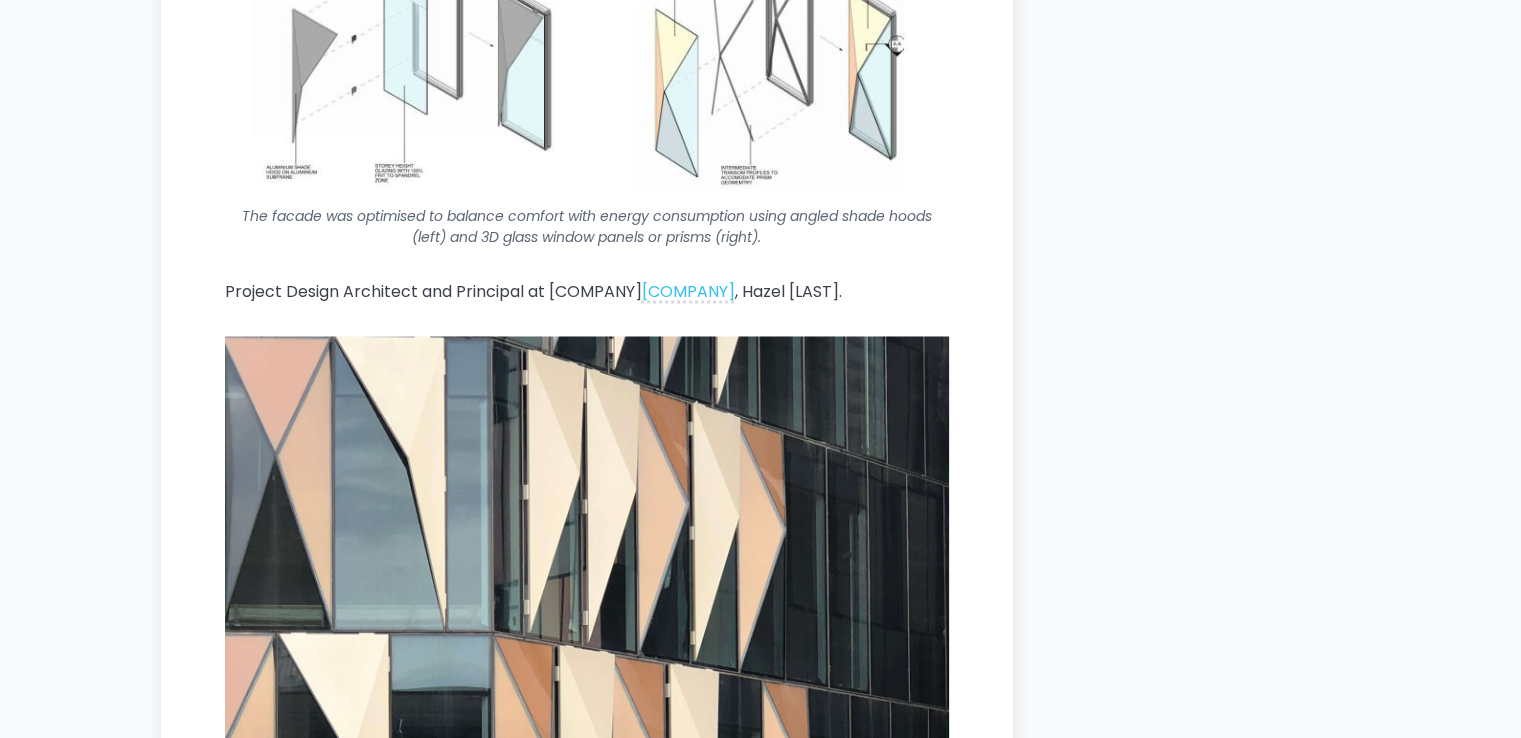 scroll, scrollTop: 3400, scrollLeft: 0, axis: vertical 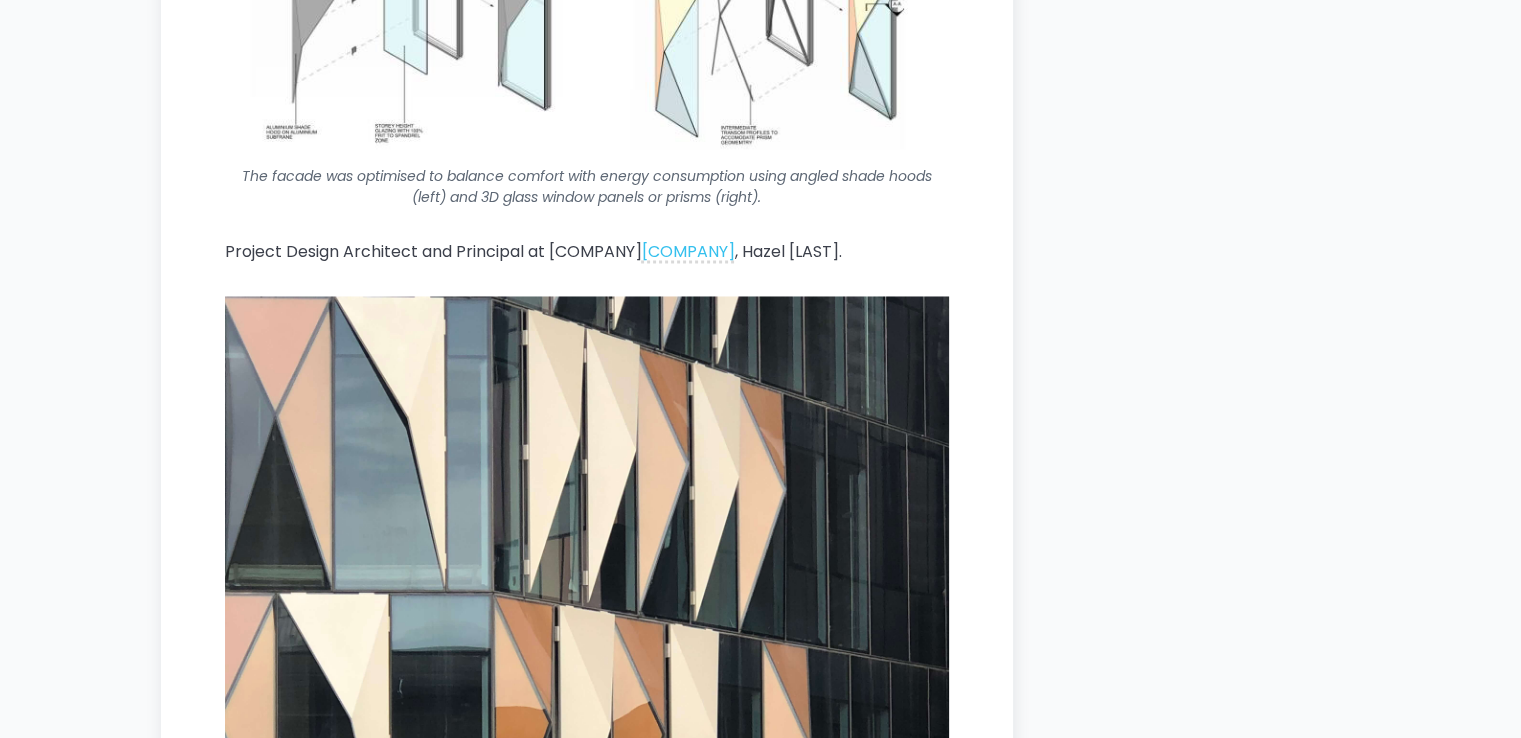 drag, startPoint x: 1060, startPoint y: 300, endPoint x: 917, endPoint y: 306, distance: 143.12582 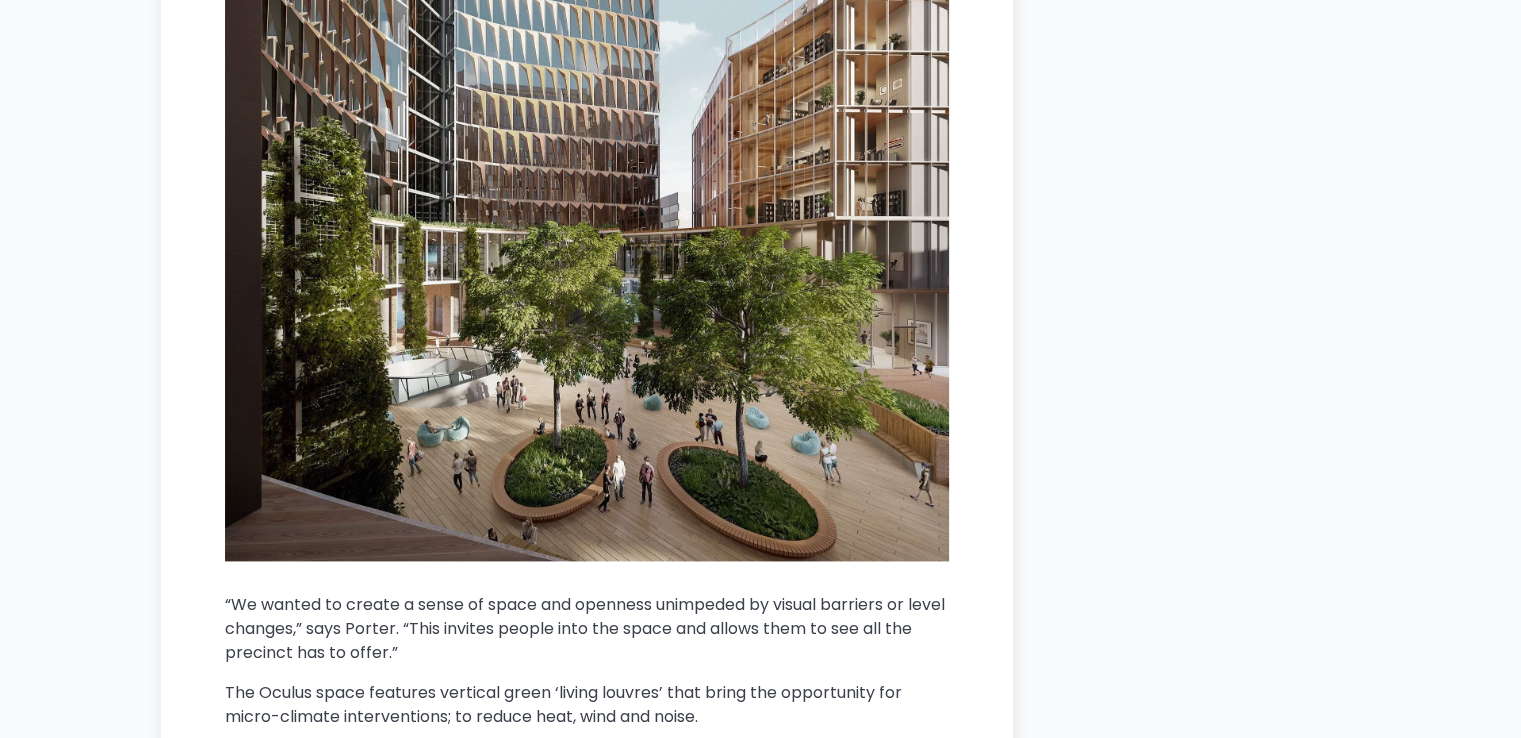 scroll, scrollTop: 10300, scrollLeft: 0, axis: vertical 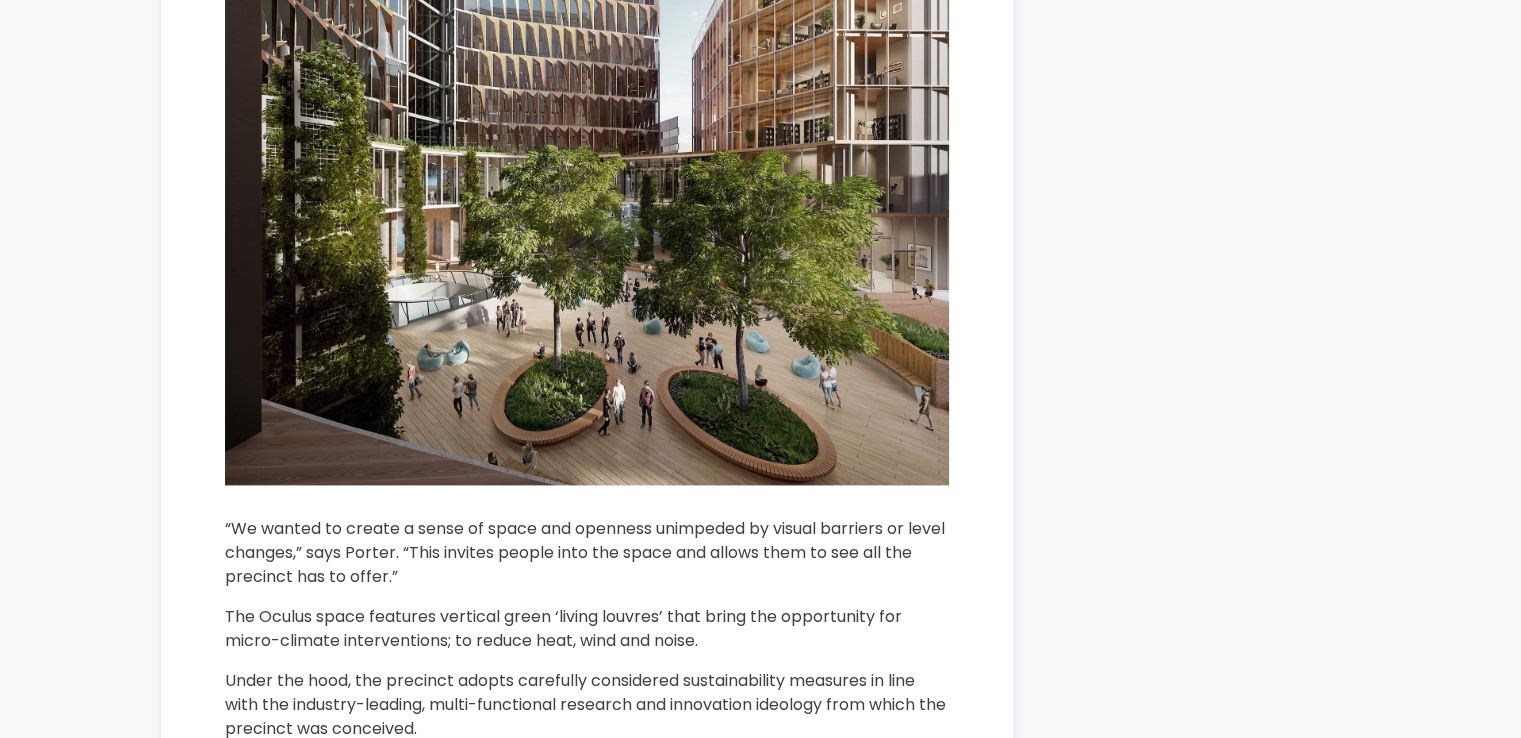 click on "Home / Articles / Current ‘Superfloor’ Connects 3 Buildings Together for University of Melbourne’s New Innovation Precinct date_range [MONTH] [DAY], [YEAR] [PERSON_NAME] label Sustainability Renewables Facades Melbourne Connect Woods Bagot Collaboration, sustainability, and wellbeing are at the heart of University of Melbourne’s new innovation hub,  Melbourne Connect . The precinct’s three buildings recently topped out, bringing to life an ultra-modern work, research and living space. The 74,000 m² innovation hub will comprise three connected buildings arranged around a central courtyard housing an array of tenants including the  Melbourne School of Engineering ,  Melbourne Entrepreneurial Centre , student accommodation,  co-working space, and commercial industry partners. Childcare facilities will span the upper floors to the rooftop terrace. The facade was optimised to balance comfort with energy consumption using angled shade hoods (left) and 3D glass window panels or prisms (right). Woods Bagot , with" at bounding box center [760, 3063] 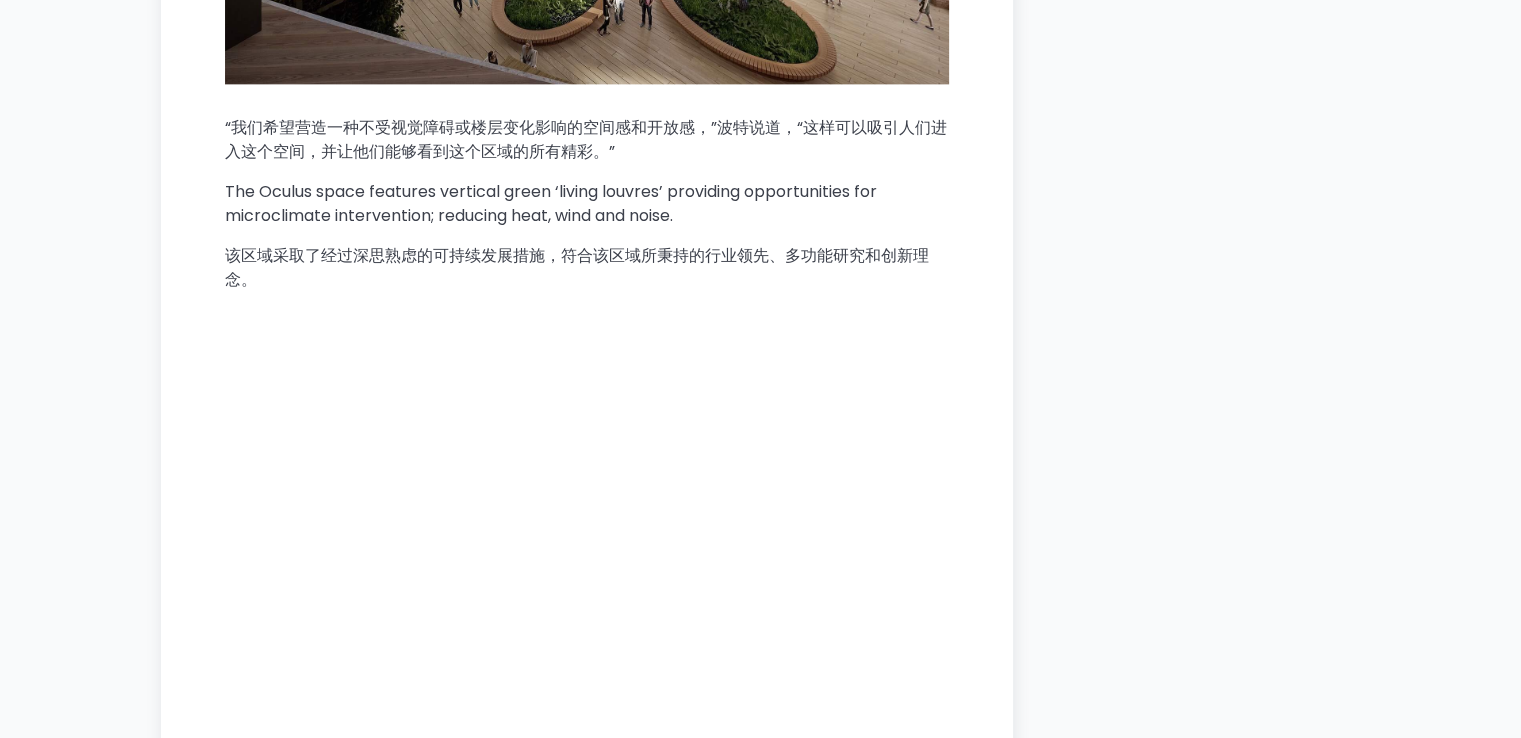 scroll, scrollTop: 9656, scrollLeft: 0, axis: vertical 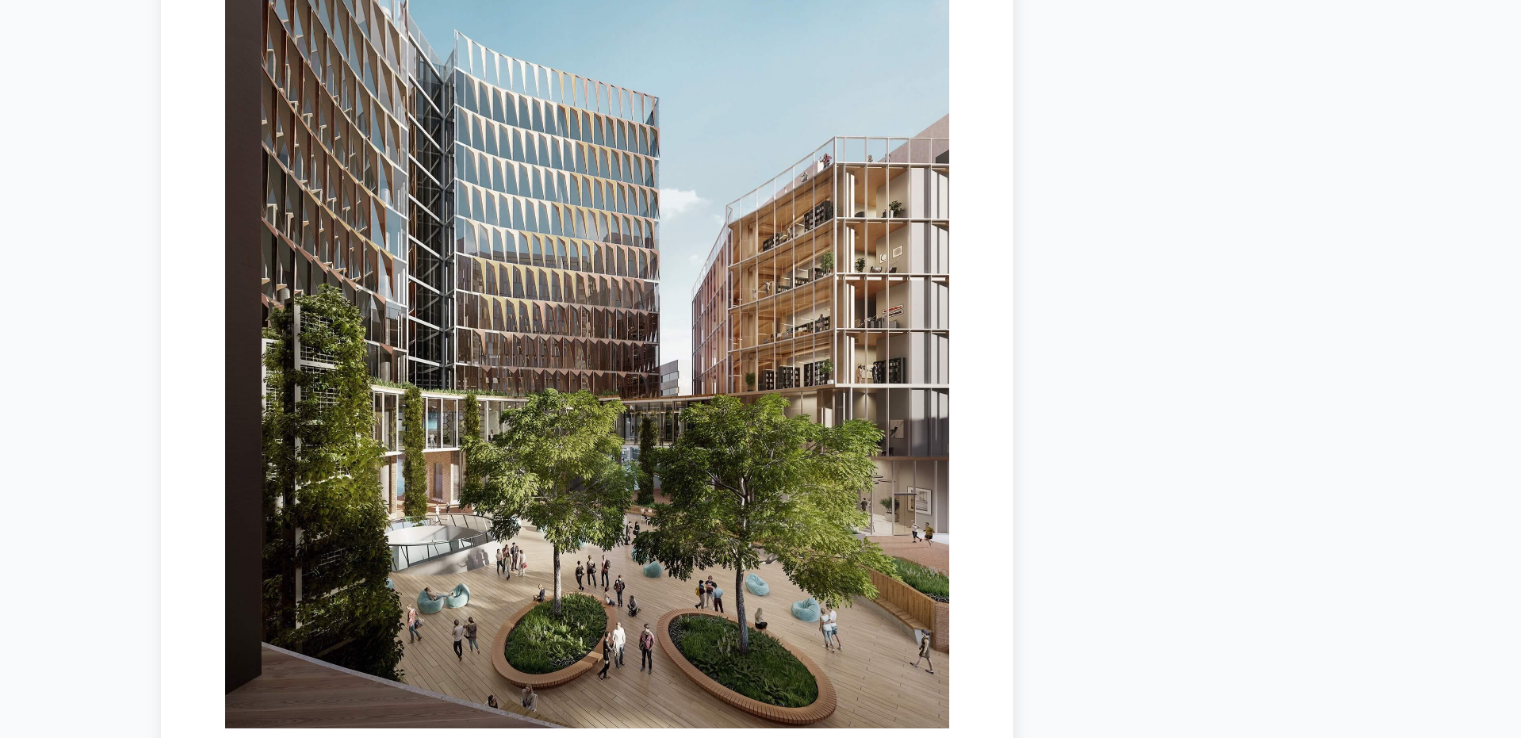 click on "家 / 文章 / 当前的 “超级地板”连接墨尔本大学三栋建筑，打造新创新园区 日期范围 [MONTH] [DAY], [YEAR] [PERSON_NAME] 标签 可持续性 可再生能源 立面 墨尔本连接 伍兹贝格 协作、可持续发展和福祉是墨尔本大学全新创新中心“墨尔本互联” 的核心理念 。该园区的三栋建筑近期已封顶，为一个集工作、研究和生活于一体的超现代空间注入了新的活力。 该创新中心占地74,000平方米，由三栋相连的建筑组成，围绕中央庭院布局，将容纳一系列租户，包括 墨尔本工程学院 、 墨尔本创业中心 、学生宿舍、共享办公空间以及商业合作伙伴。儿童保育设施将从高层一直延伸至屋顶露台。 您首先会注意到的是多色图案的外观，其中包括 3D 玻璃窗板和遮阳罩，旨在优化日光、最大限度地扩大视野、减少眩光并最大限度地降低能耗。  伍兹贝格 牵头的财团承建 ，伍兹贝格 (Woods Bagot)" at bounding box center [761, 3553] 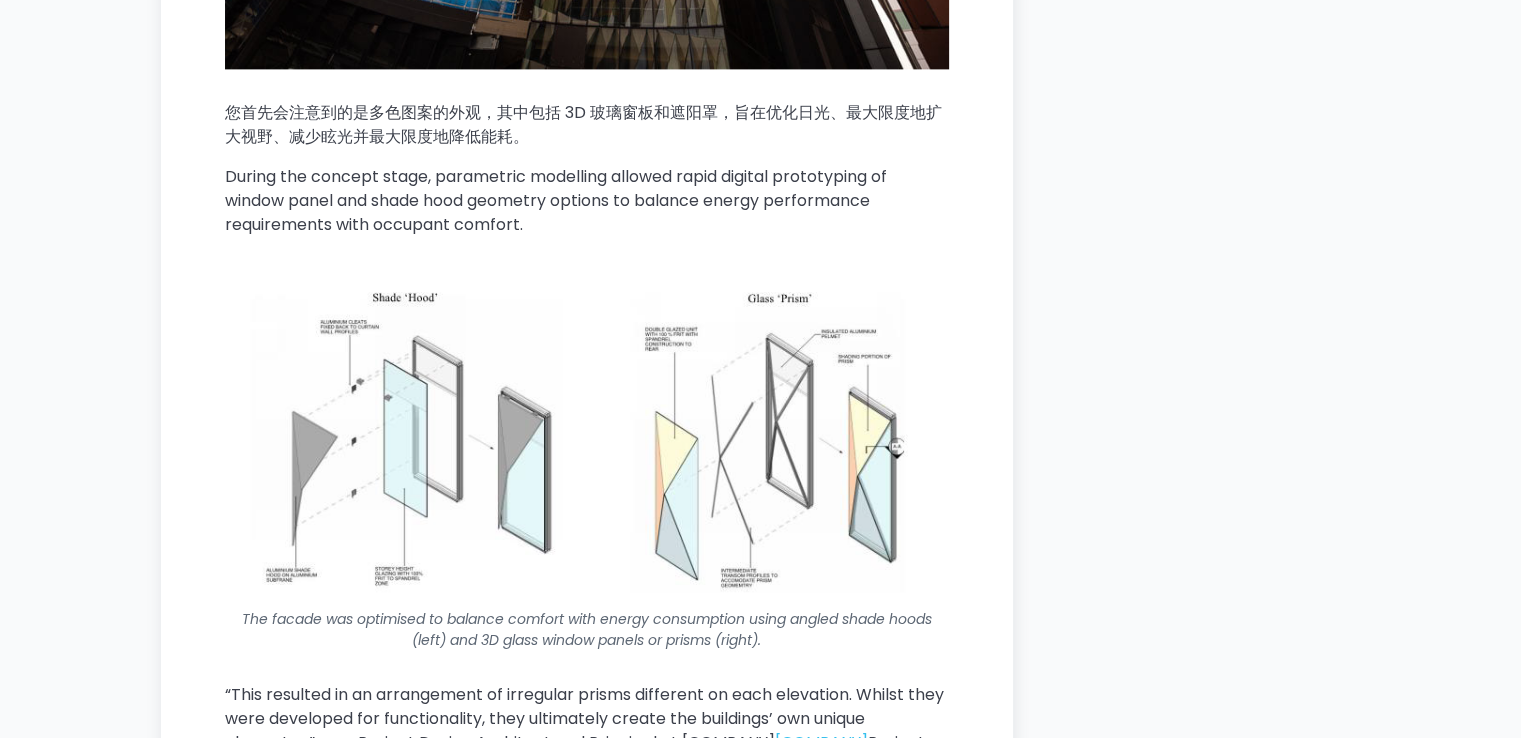 scroll, scrollTop: 2856, scrollLeft: 0, axis: vertical 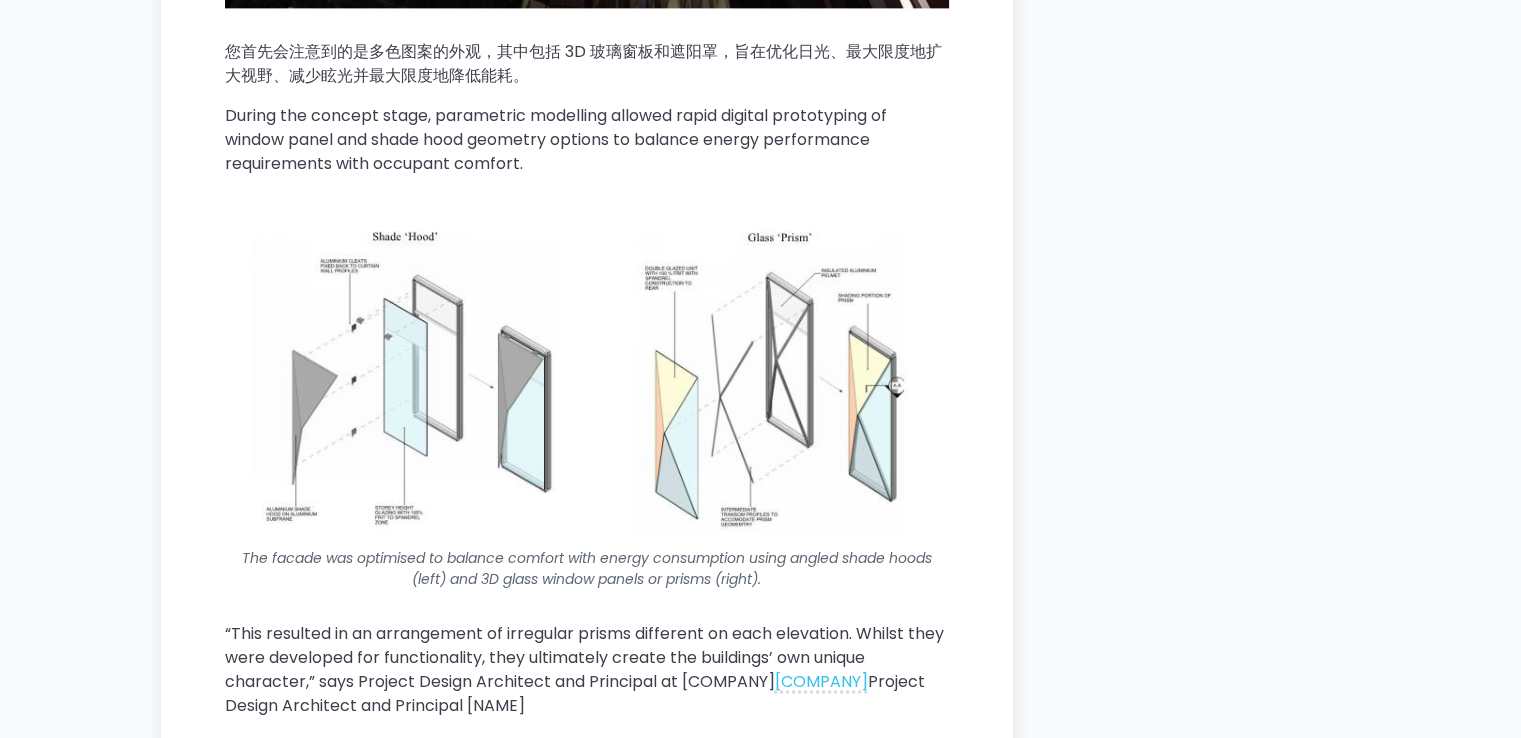 click on "家 / 文章 / 当前的 “超级地板”连接墨尔本大学三栋建筑，打造新创新园区 日期范围 [MONTH] [DAY], [YEAR] [PERSON_NAME] 标签 可持续性 可再生能源 立面 墨尔本连接 伍兹贝格 协作、可持续发展和福祉是墨尔本大学全新创新中心“墨尔本互联” 的核心理念 。该园区的三栋建筑近期已封顶，为一个集工作、研究和生活于一体的超现代空间注入了新的活力。 该创新中心占地74,000平方米，由三栋相连的建筑组成，围绕中央庭院布局，将容纳一系列租户，包括 墨尔本工程学院 、 墨尔本创业中心 、学生宿舍、共享办公空间以及商业合作伙伴。儿童保育设施将从高层一直延伸至屋顶露台。 您首先会注意到的是多色图案的外观，其中包括 3D 玻璃窗板和遮阳罩，旨在优化日光、最大限度地扩大视野、减少眩光并最大限度地降低能耗。  伍兹贝格 牵头的财团承建 ，伍兹贝格 (Woods Bagot)" at bounding box center (587, 10353) 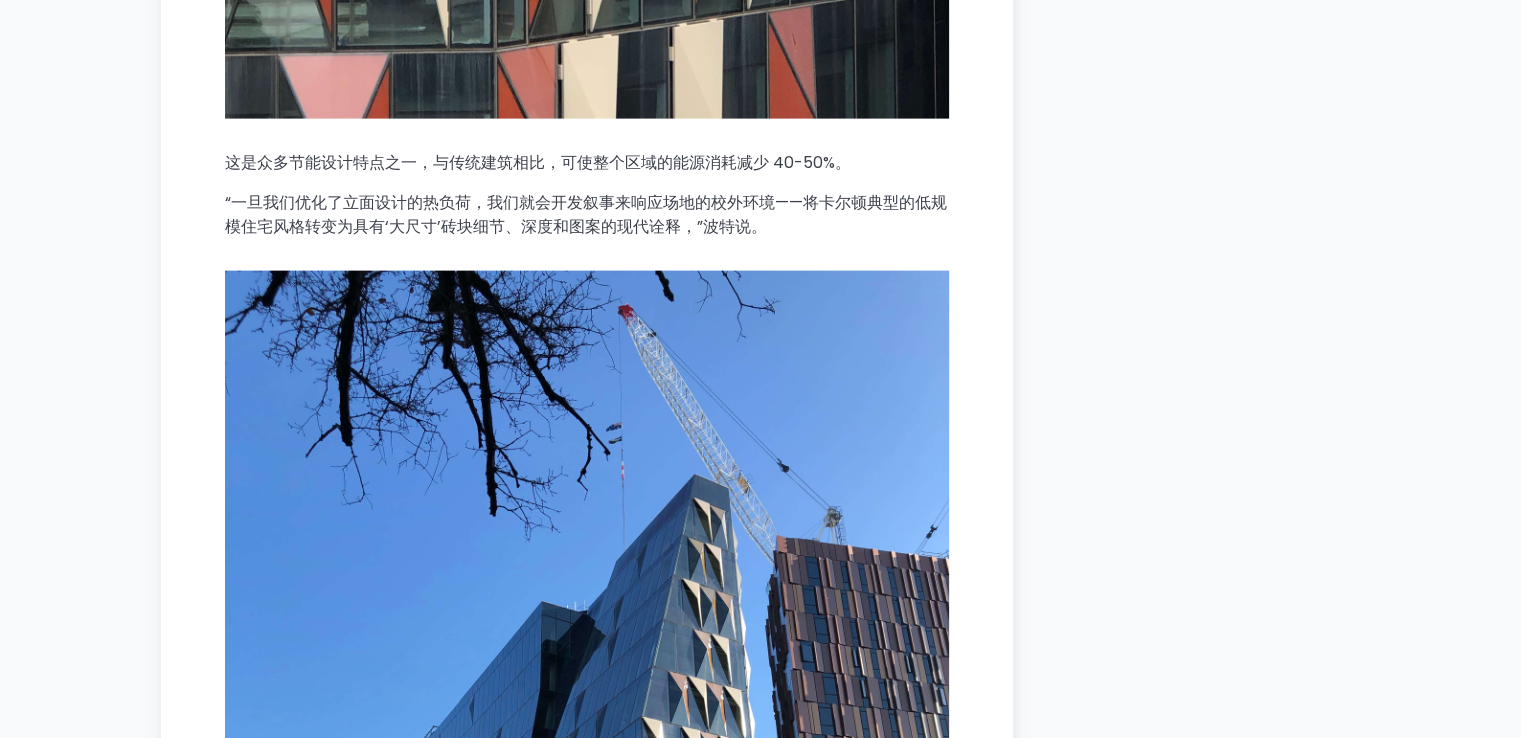 scroll, scrollTop: 4456, scrollLeft: 0, axis: vertical 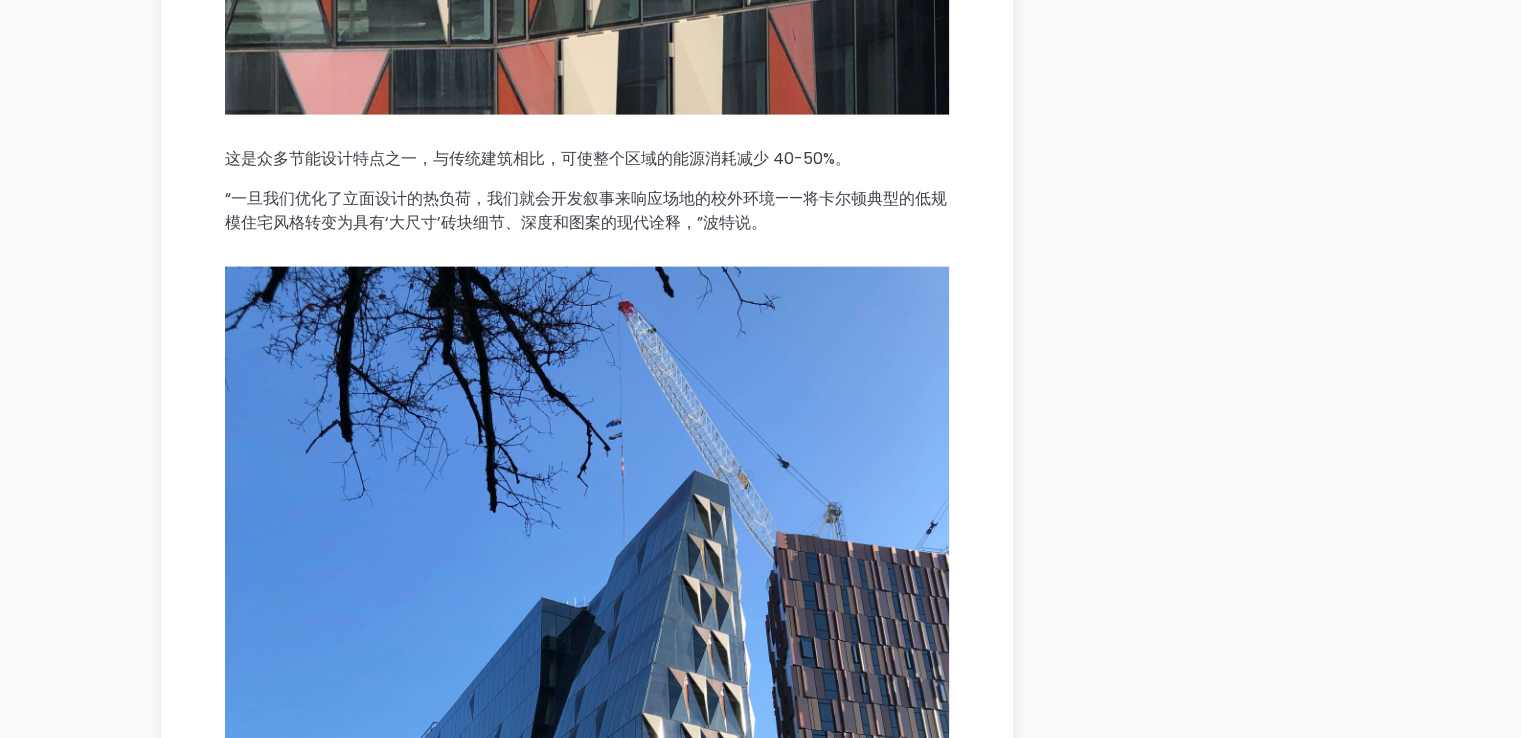 click on "家 / 文章 / 当前的 “超级地板”连接墨尔本大学三栋建筑，打造新创新园区 日期范围 [MONTH] [DAY], [YEAR] [PERSON_NAME] 标签 可持续性 可再生能源 立面 墨尔本连接 伍兹贝格 协作、可持续发展和福祉是墨尔本大学全新创新中心“墨尔本互联” 的核心理念 。该园区的三栋建筑近期已封顶，为一个集工作、研究和生活于一体的超现代空间注入了新的活力。 该创新中心占地74,000平方米，由三栋相连的建筑组成，围绕中央庭院布局，将容纳一系列租户，包括 墨尔本工程学院 、 墨尔本创业中心 、学生宿舍、共享办公空间以及商业合作伙伴。儿童保育设施将从高层一直延伸至屋顶露台。 您首先会注意到的是多色图案的外观，其中包括 3D 玻璃窗板和遮阳罩，旨在优化日光、最大限度地扩大视野、减少眩光并最大限度地降低能耗。  伍兹贝格 牵头的财团承建 ，伍兹贝格 (Woods Bagot)" at bounding box center [761, 8753] 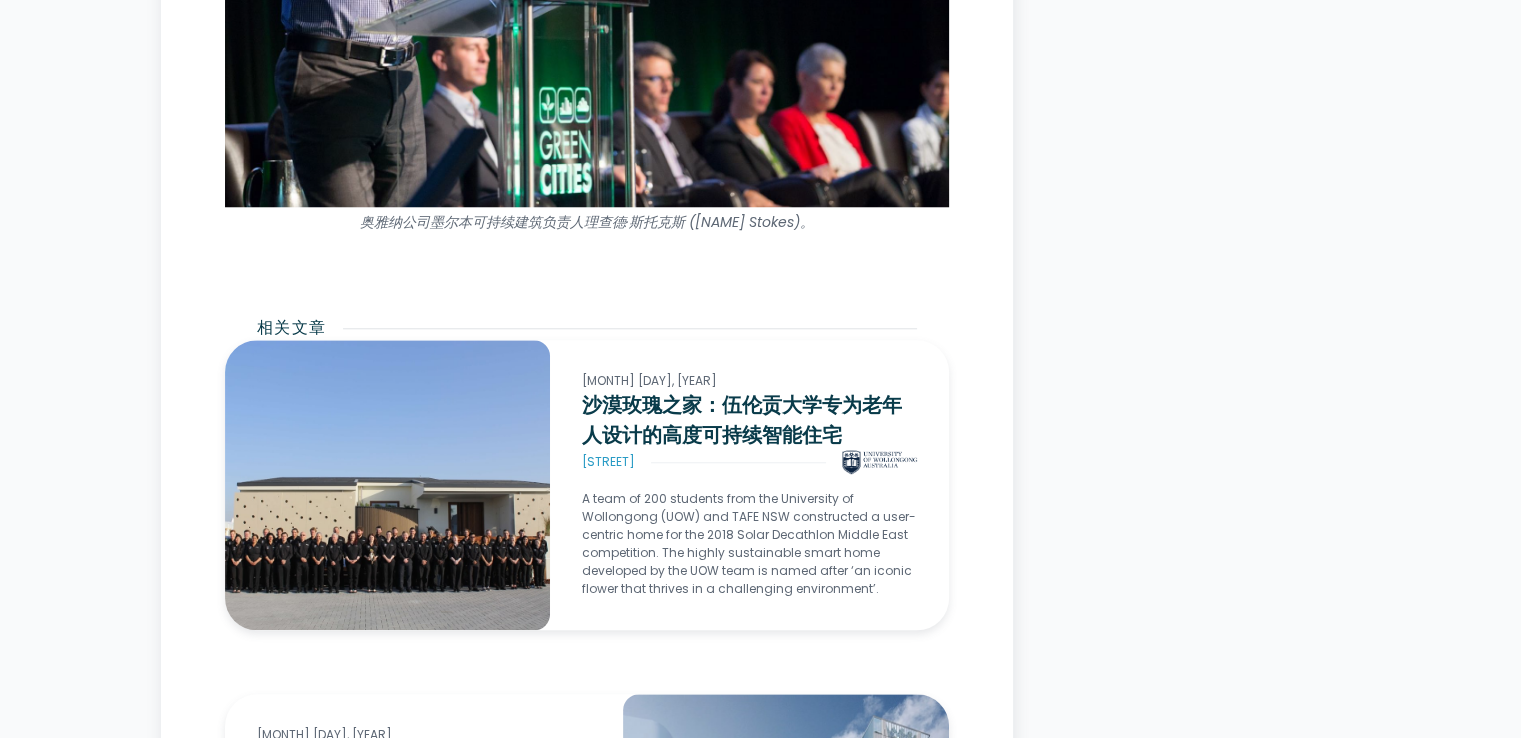 scroll, scrollTop: 24456, scrollLeft: 0, axis: vertical 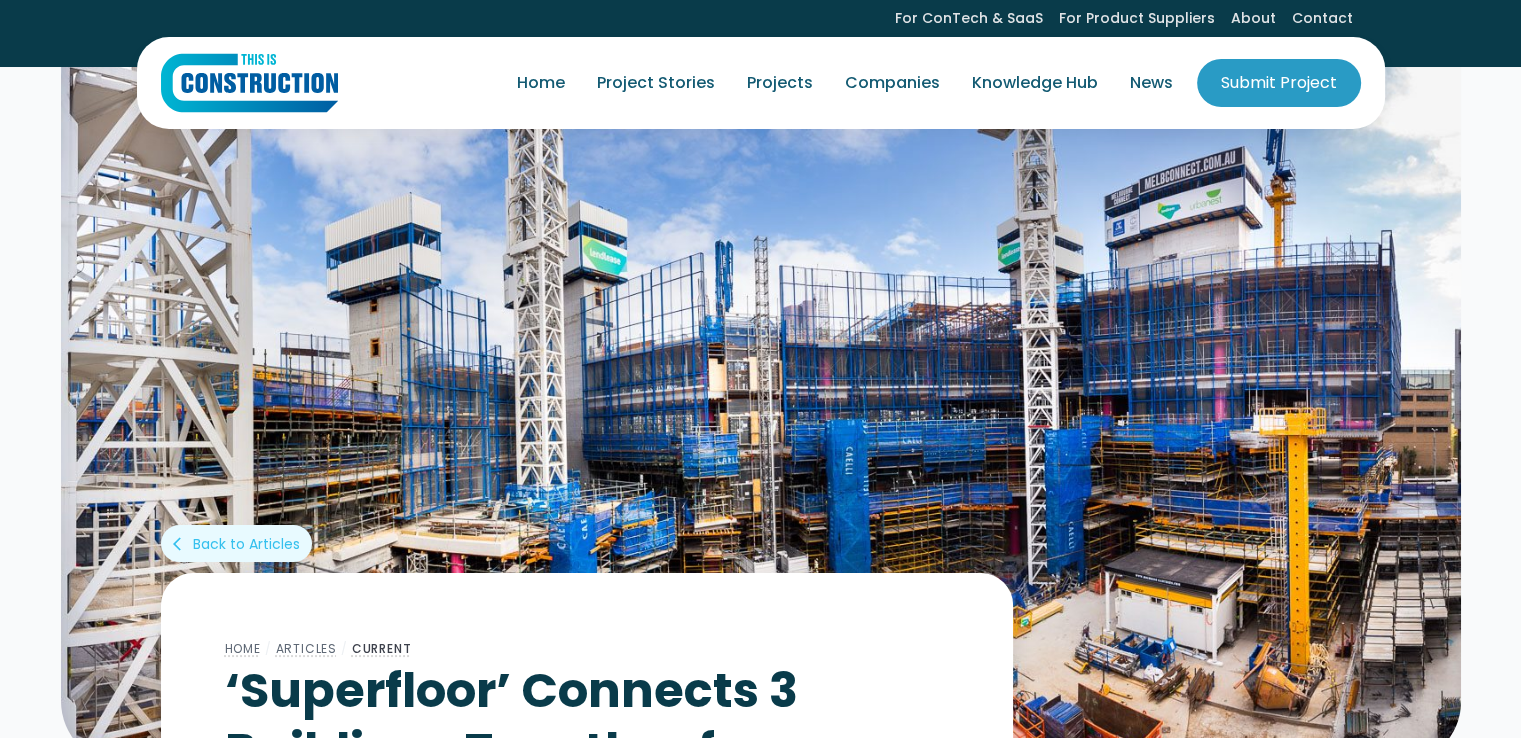 click on "For ConTech & SaaS For Product Suppliers About Contact" at bounding box center (760, 33) 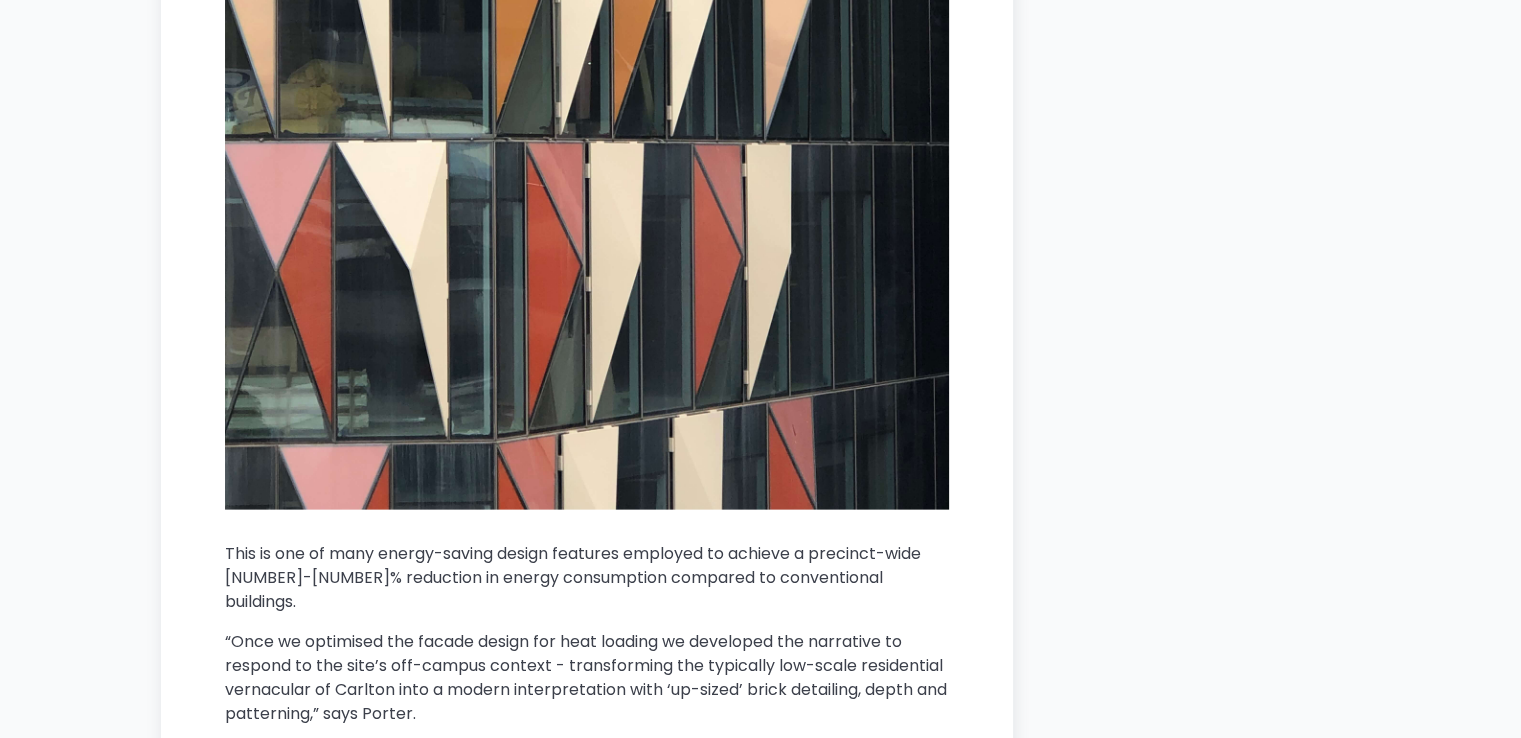 scroll, scrollTop: 4500, scrollLeft: 0, axis: vertical 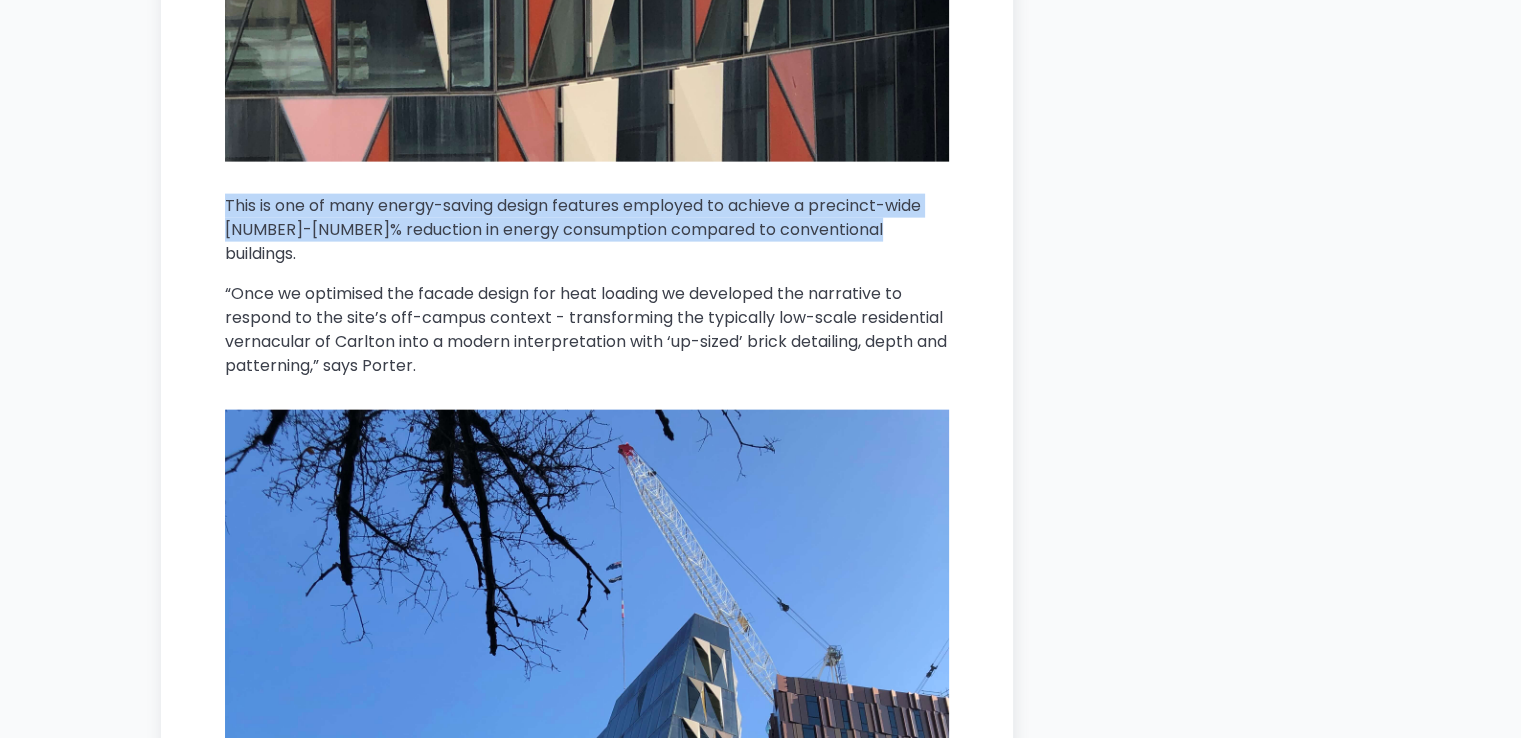 drag, startPoint x: 210, startPoint y: 269, endPoint x: 871, endPoint y: 303, distance: 661.87384 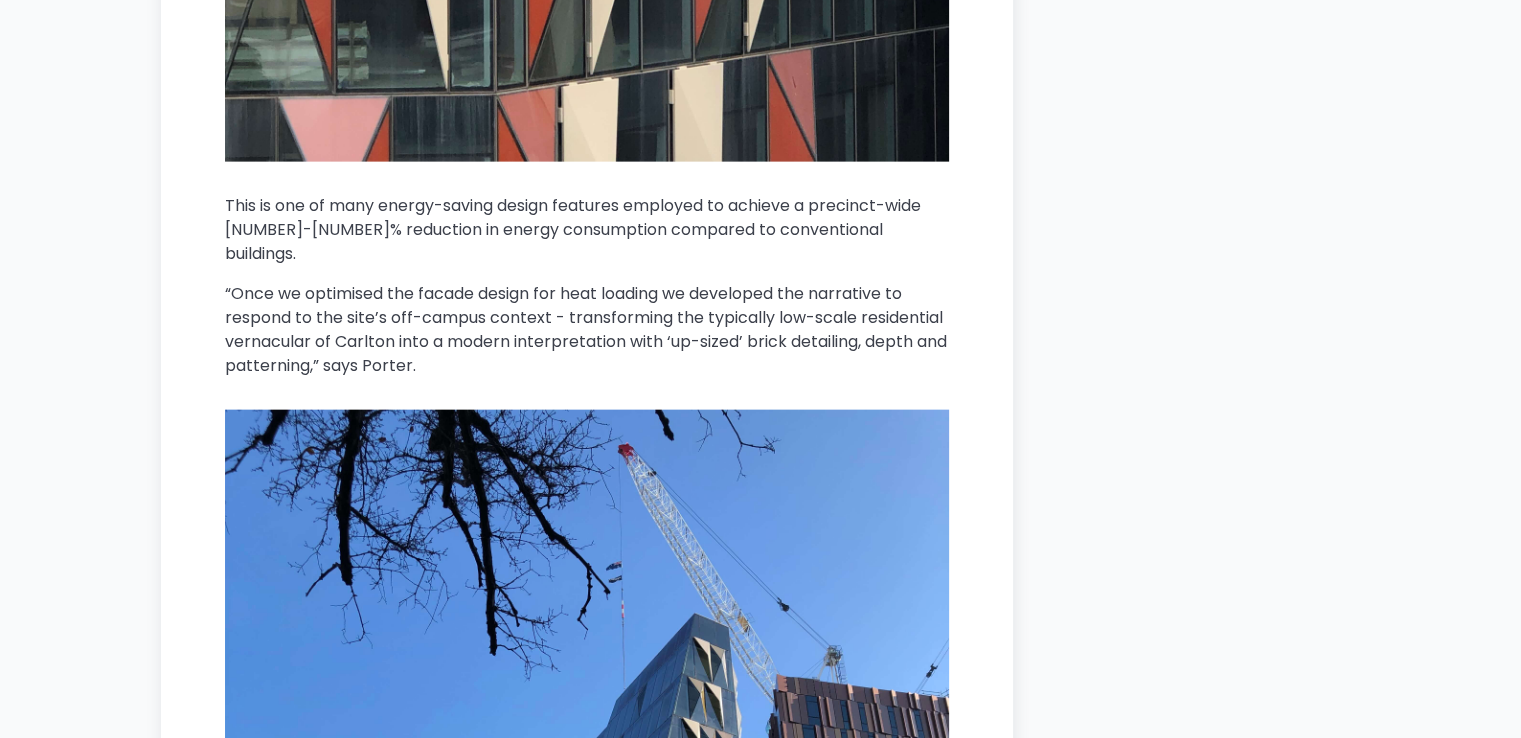 drag, startPoint x: 180, startPoint y: 221, endPoint x: 196, endPoint y: 221, distance: 16 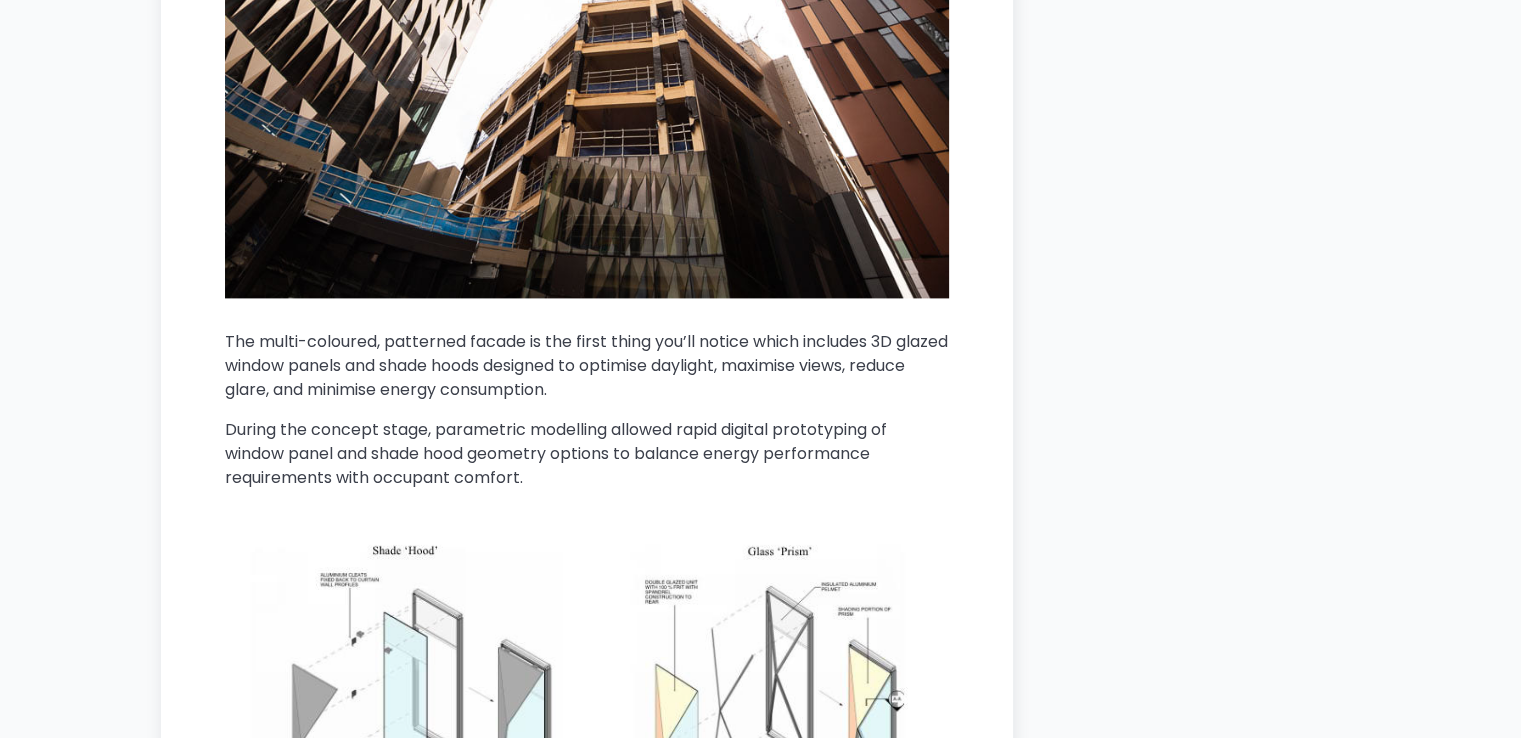 scroll, scrollTop: 2700, scrollLeft: 0, axis: vertical 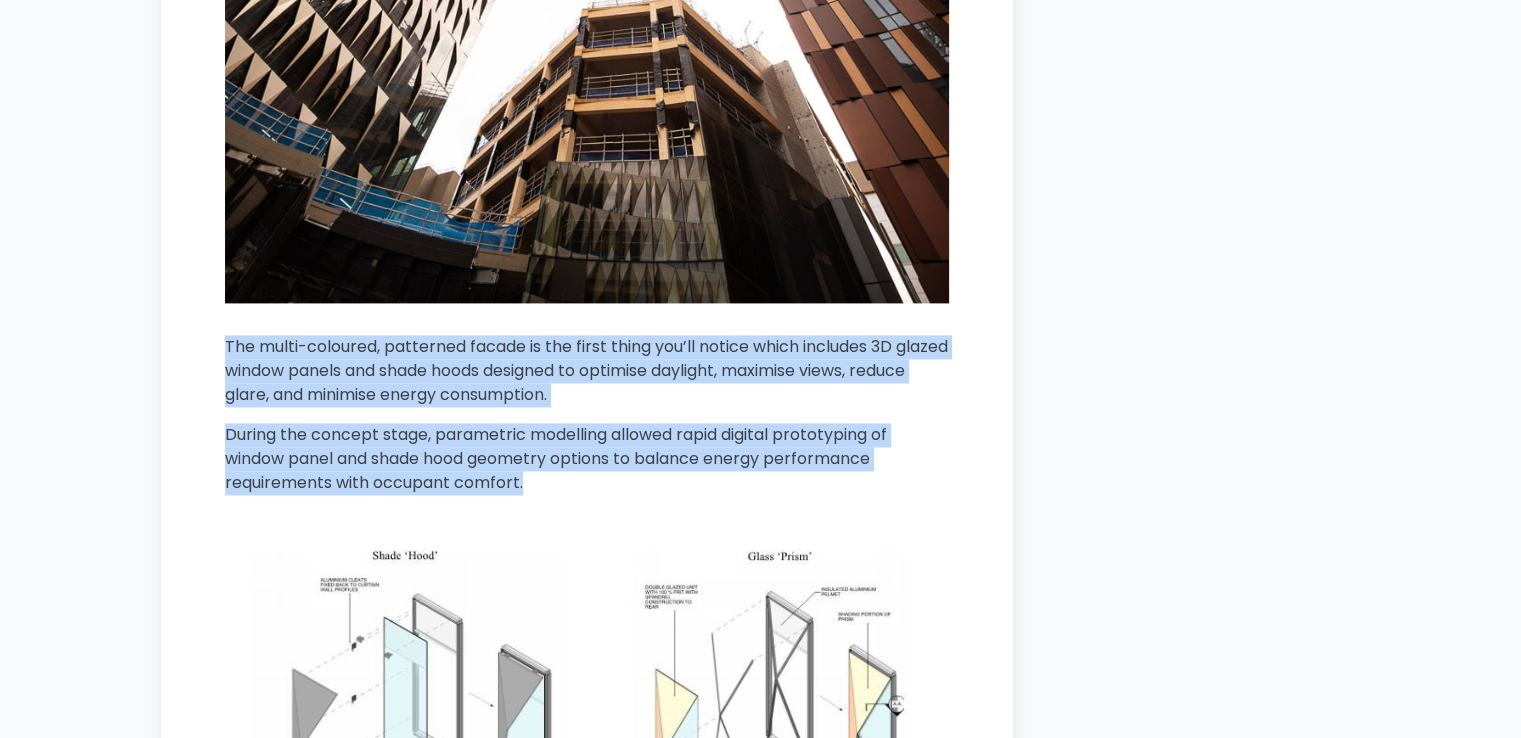 drag, startPoint x: 226, startPoint y: 369, endPoint x: 567, endPoint y: 524, distance: 374.57443 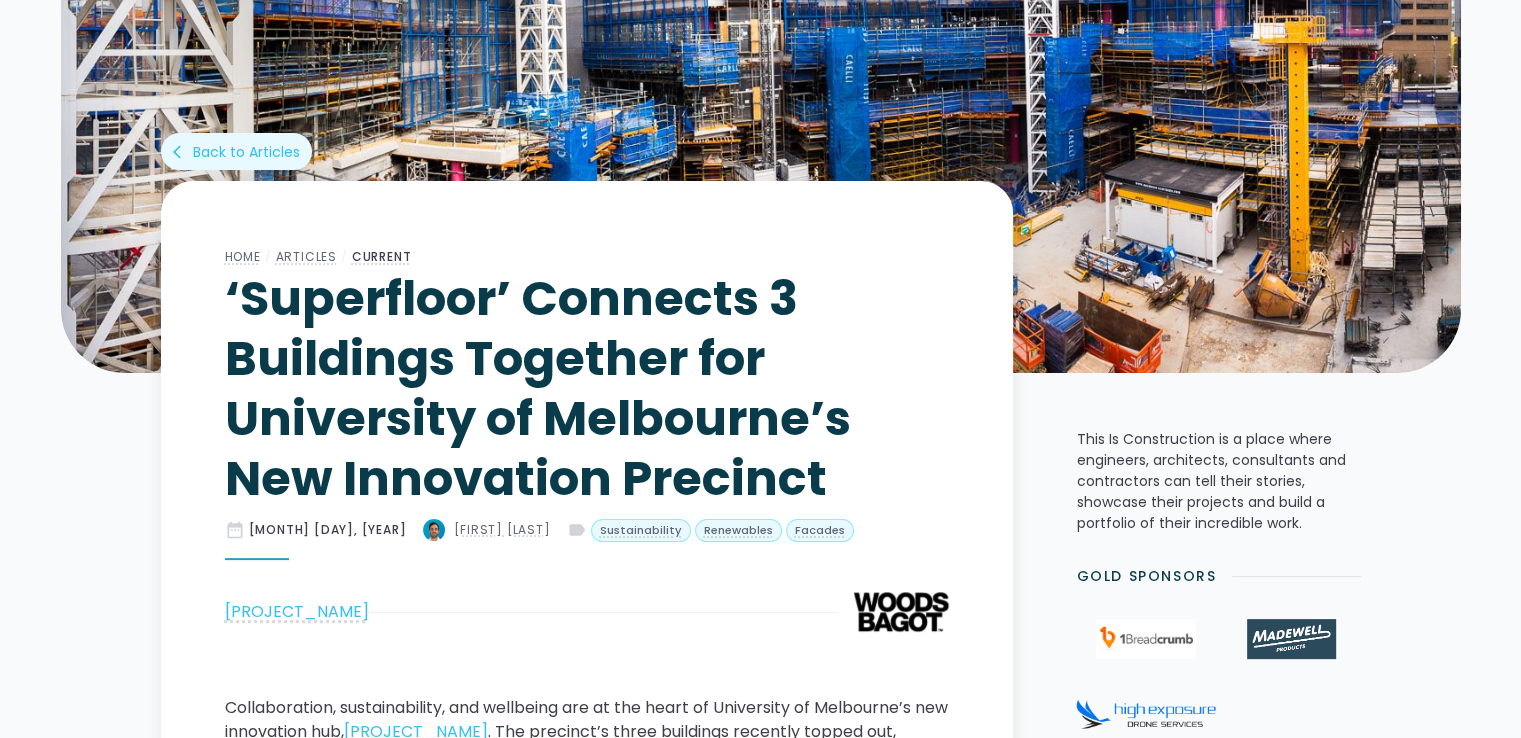scroll, scrollTop: 400, scrollLeft: 0, axis: vertical 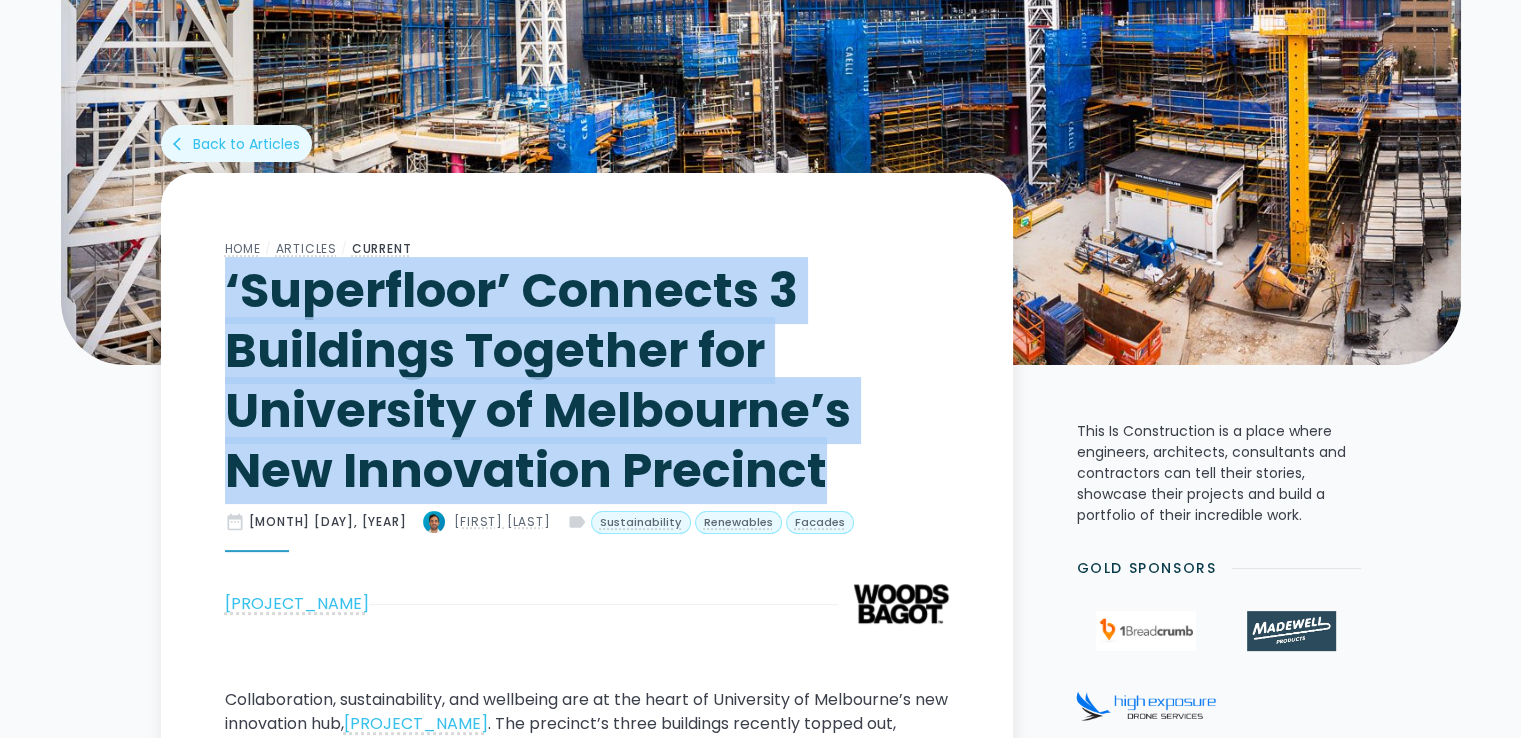 drag, startPoint x: 820, startPoint y: 470, endPoint x: 212, endPoint y: 288, distance: 634.6558 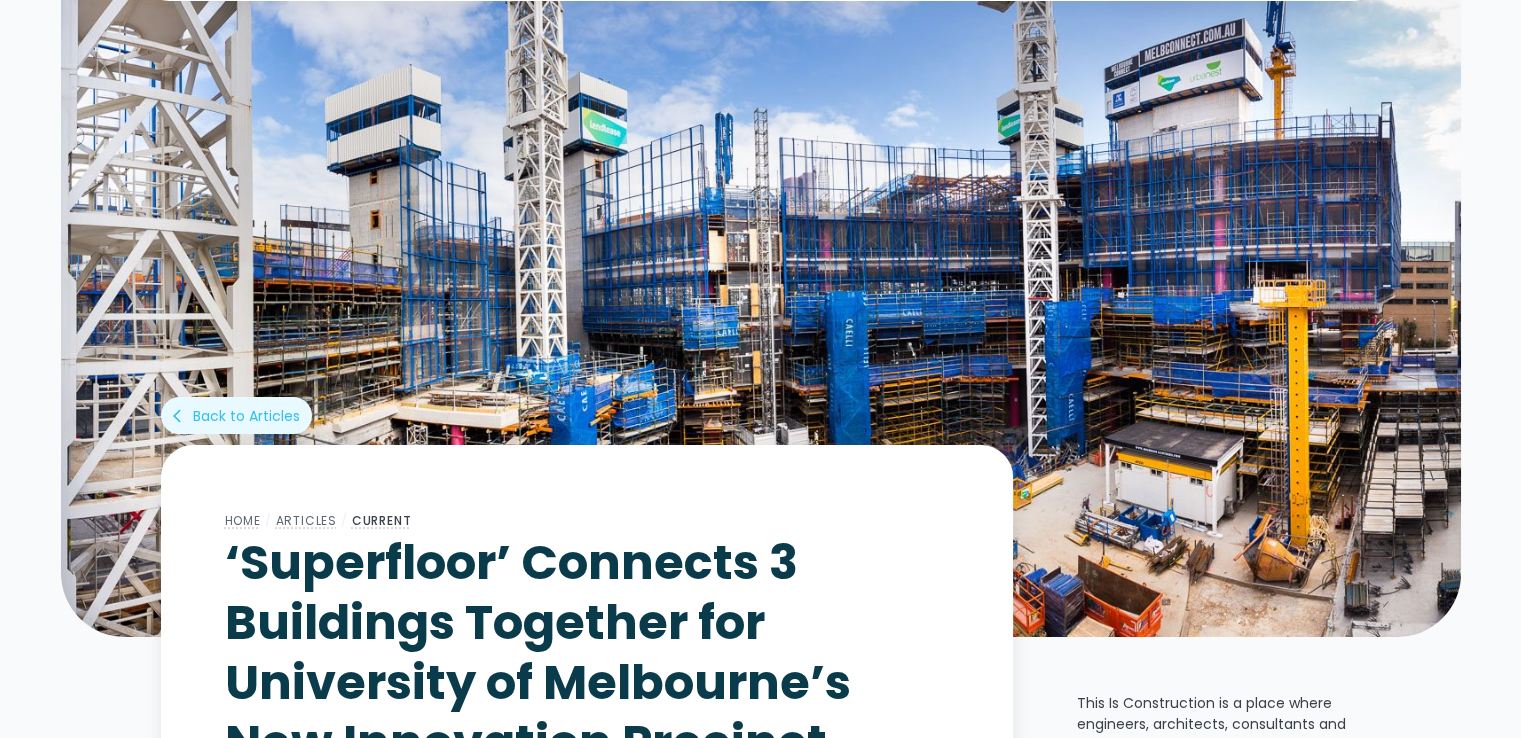 scroll, scrollTop: 0, scrollLeft: 0, axis: both 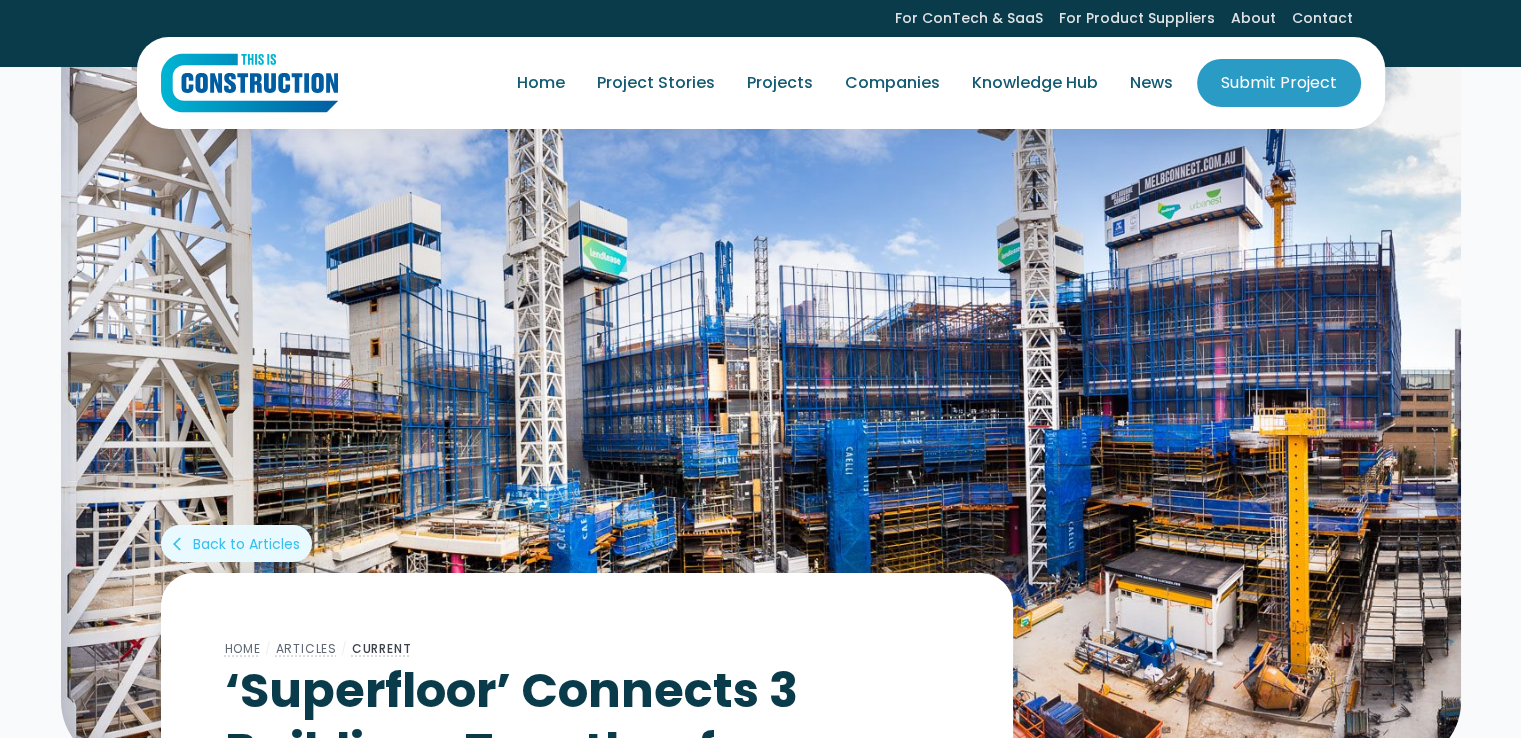 drag, startPoint x: 363, startPoint y: 83, endPoint x: 224, endPoint y: 65, distance: 140.16063 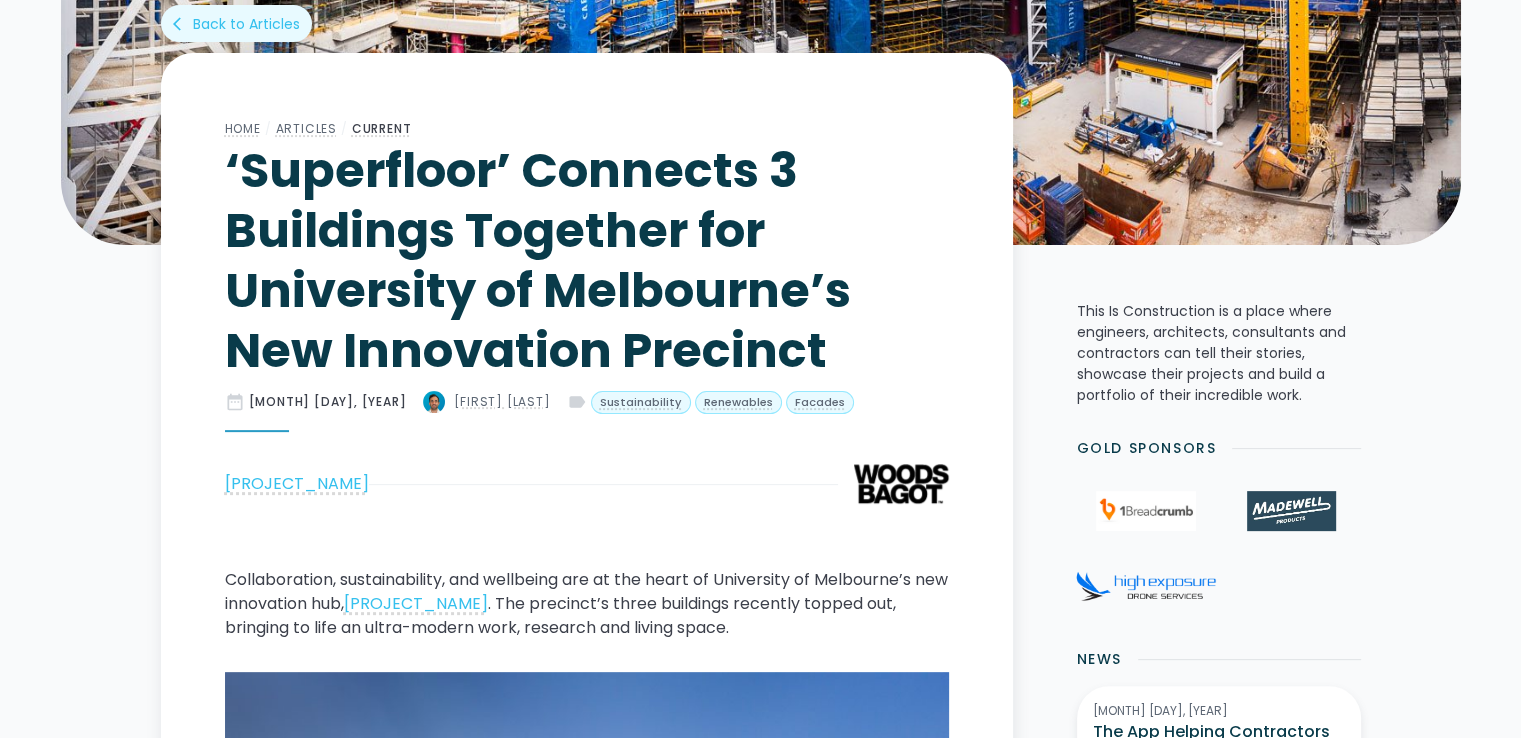 scroll, scrollTop: 600, scrollLeft: 0, axis: vertical 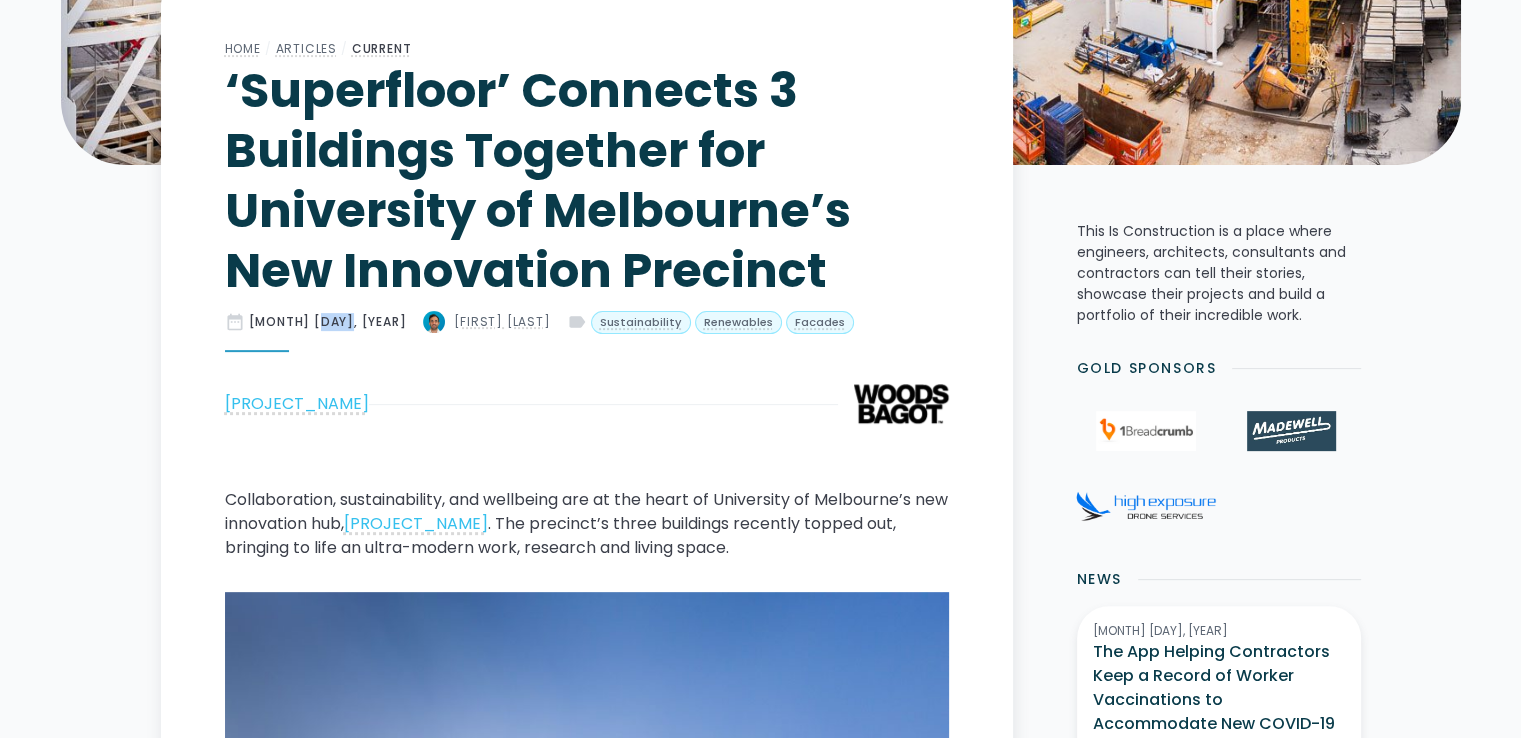 drag, startPoint x: 332, startPoint y: 321, endPoint x: 304, endPoint y: 317, distance: 28.284271 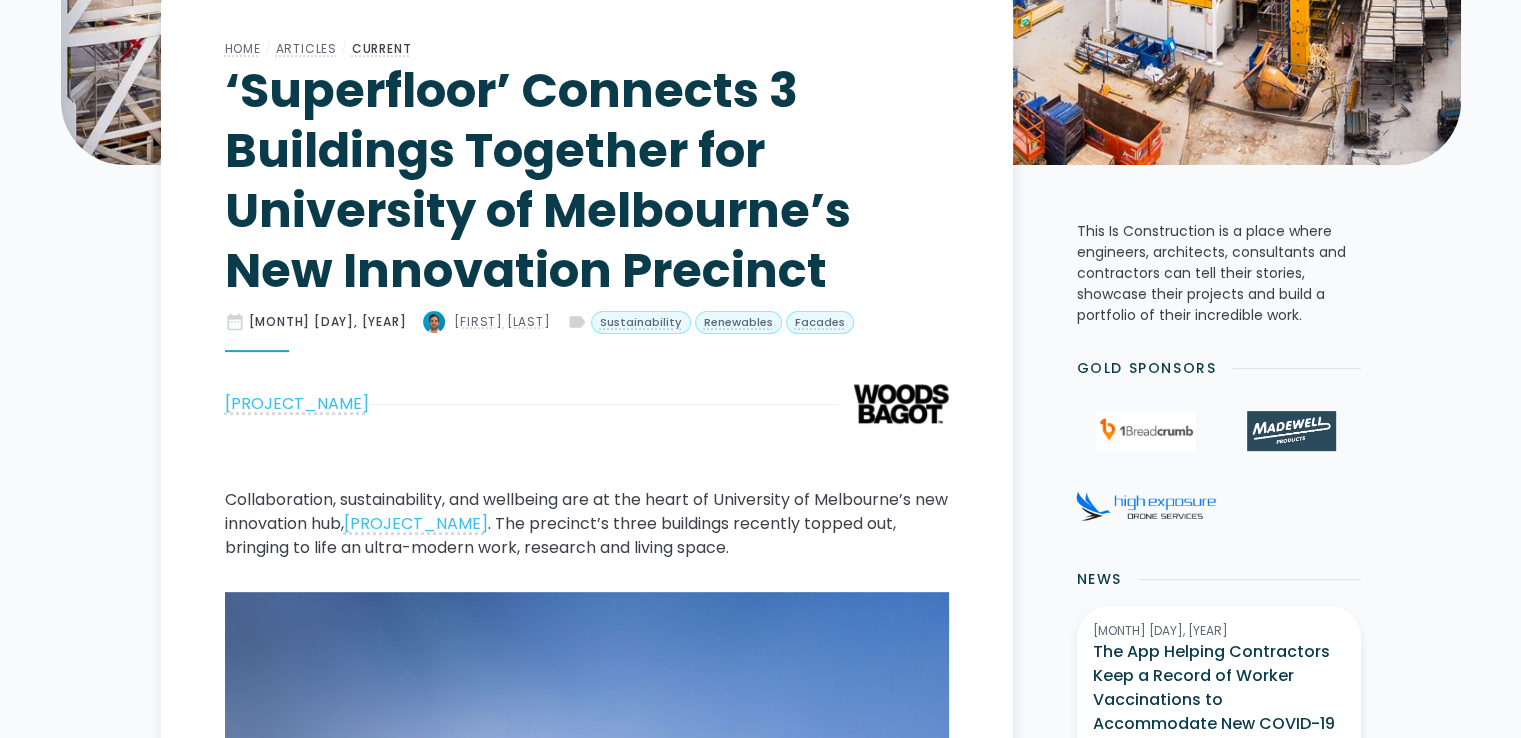 drag, startPoint x: 638, startPoint y: 0, endPoint x: 564, endPoint y: 363, distance: 370.4659 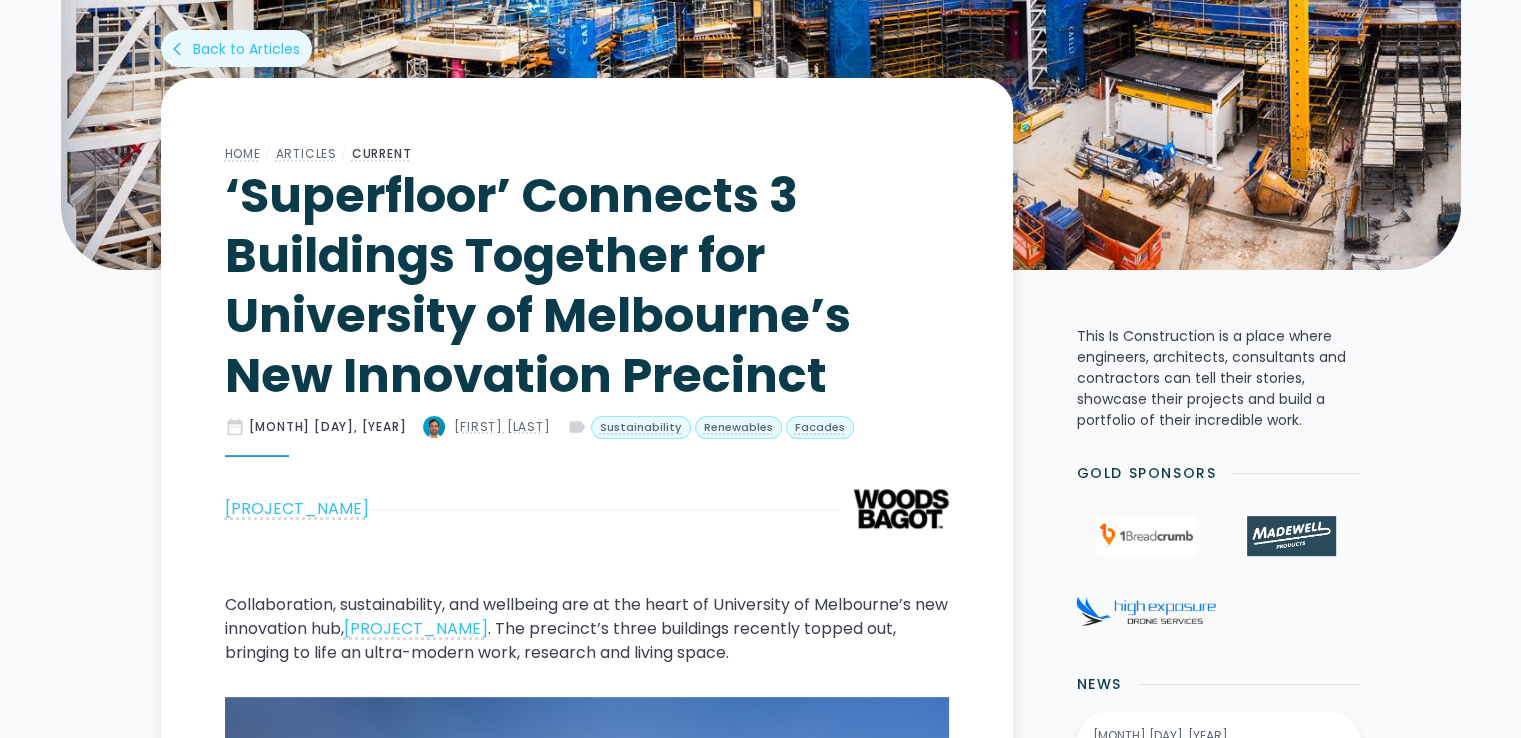 scroll, scrollTop: 500, scrollLeft: 0, axis: vertical 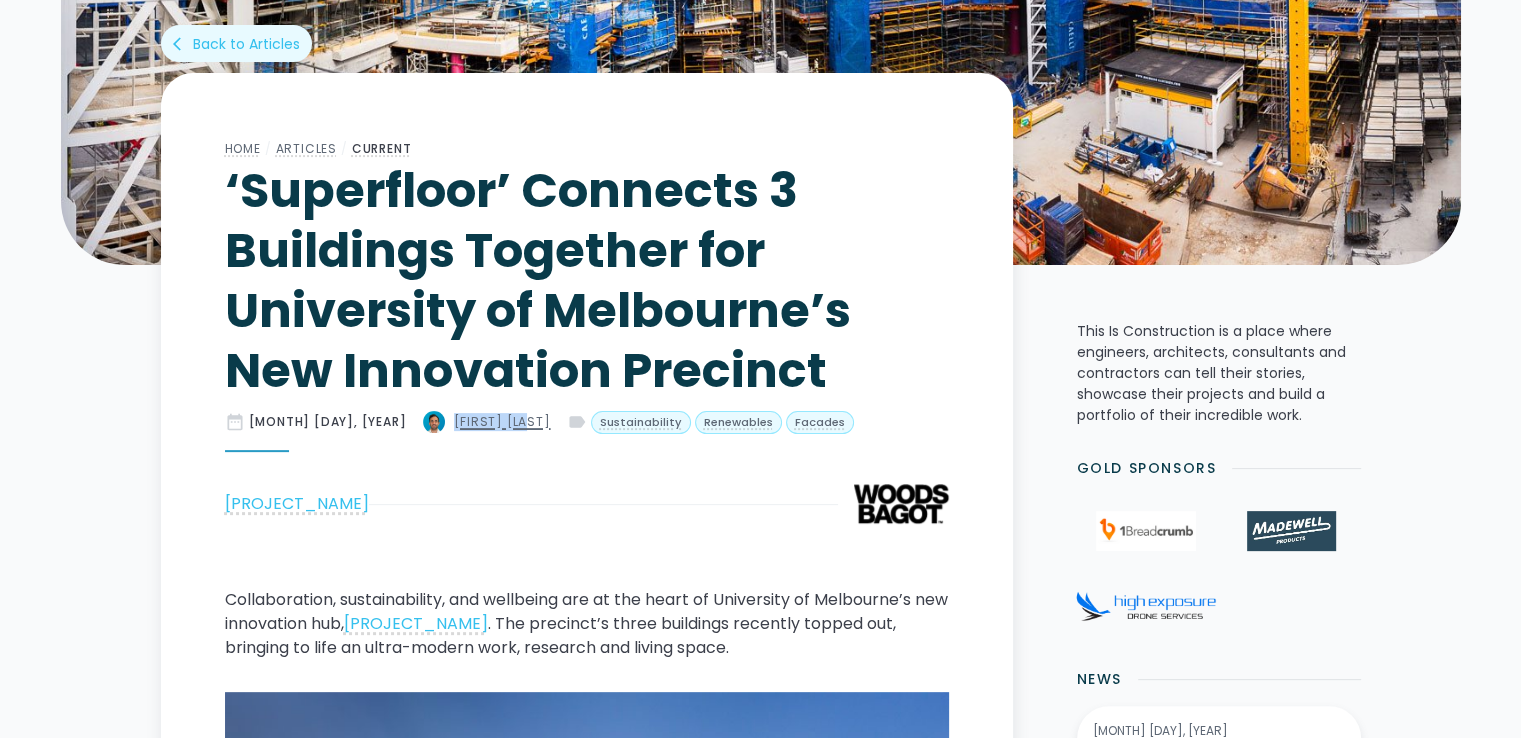 drag, startPoint x: 470, startPoint y: 416, endPoint x: 388, endPoint y: 418, distance: 82.02438 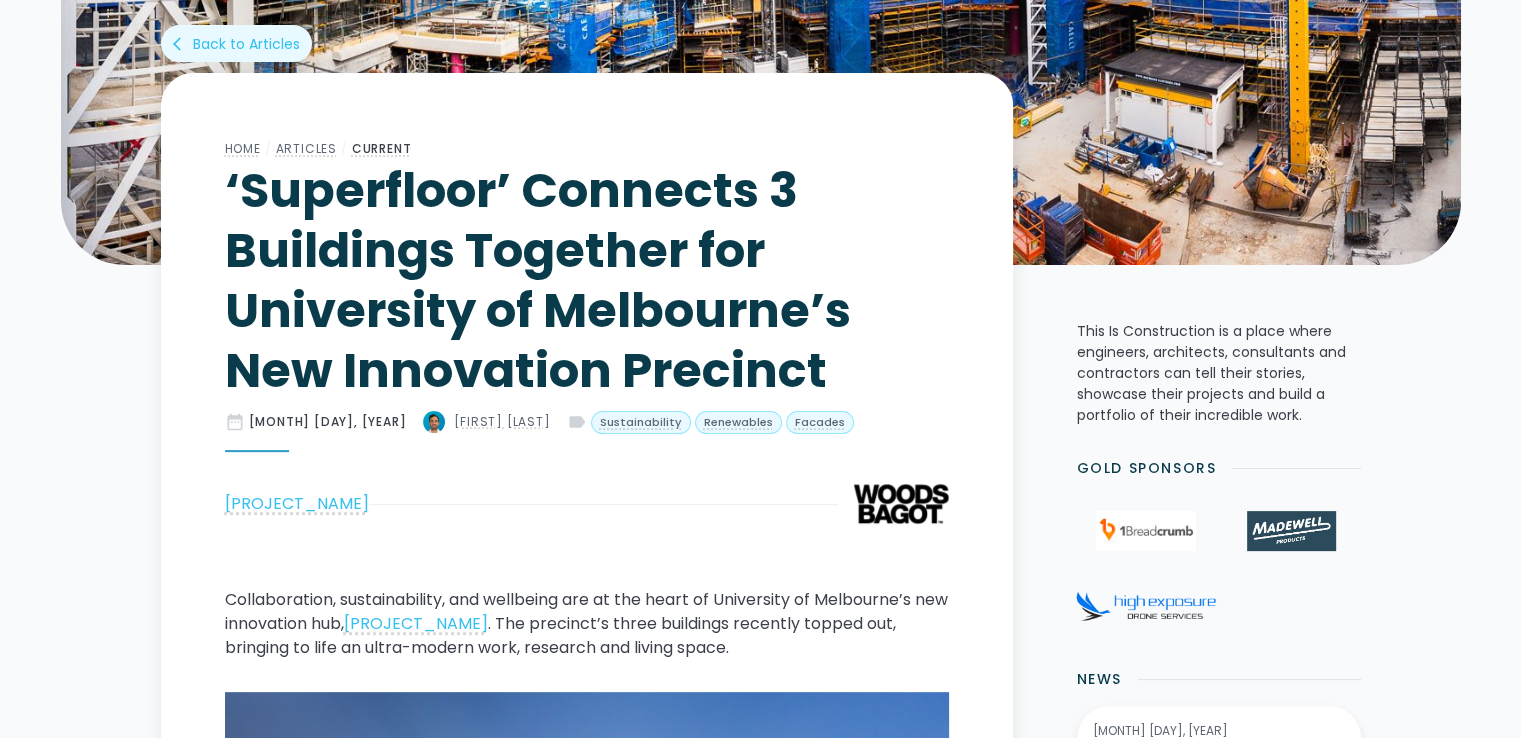 drag, startPoint x: 371, startPoint y: 449, endPoint x: 382, endPoint y: 445, distance: 11.7046995 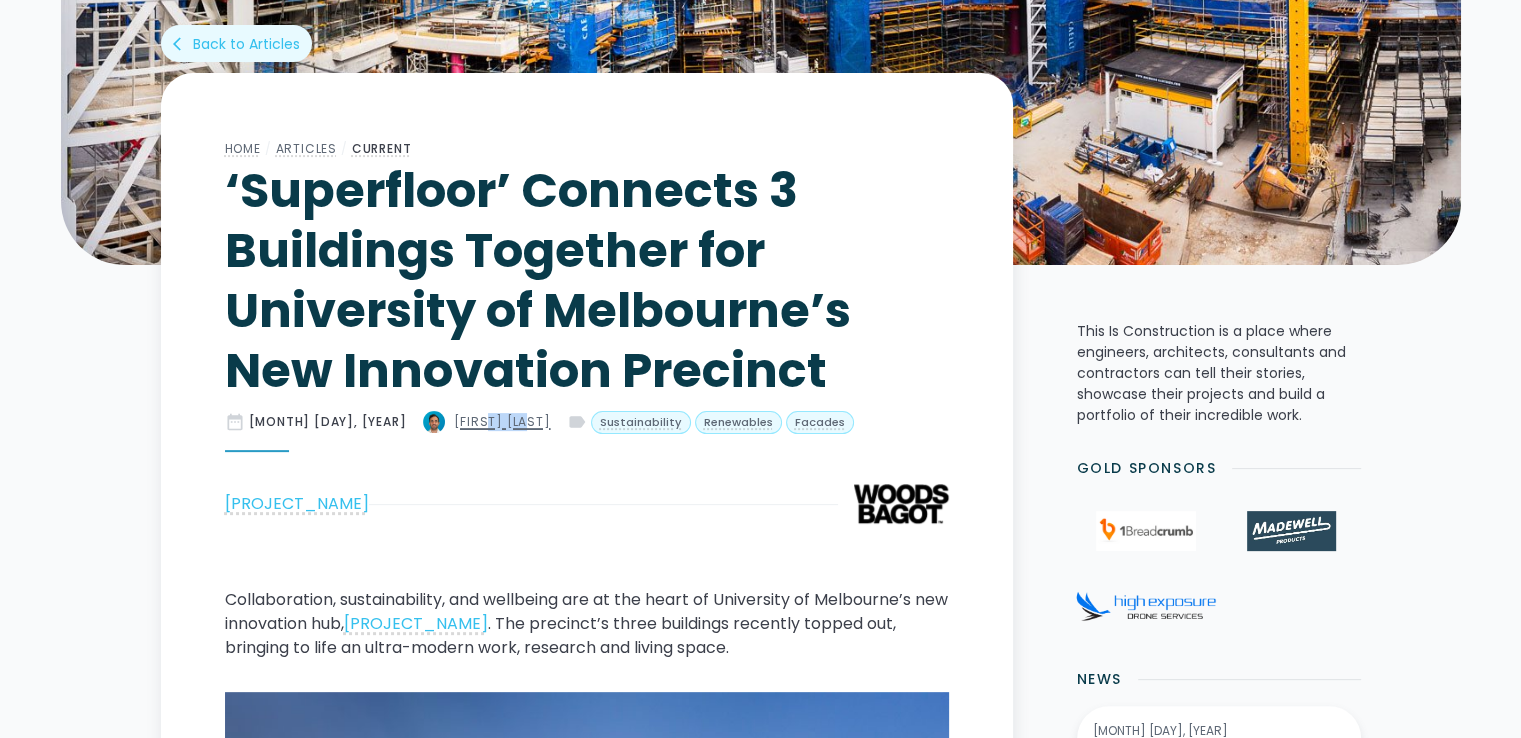 drag, startPoint x: 469, startPoint y: 419, endPoint x: 426, endPoint y: 420, distance: 43.011627 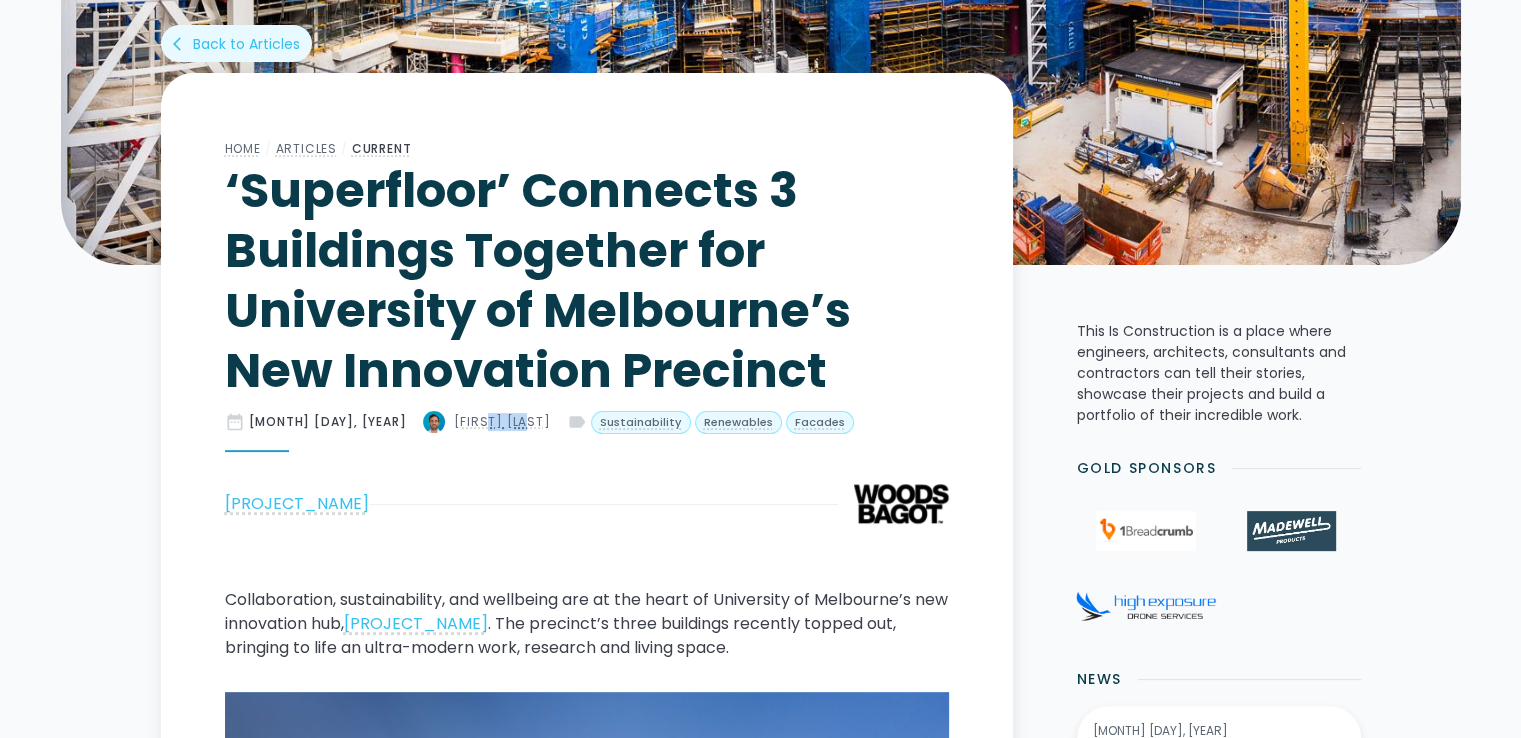 copy on "[PERSON_NAME]" 